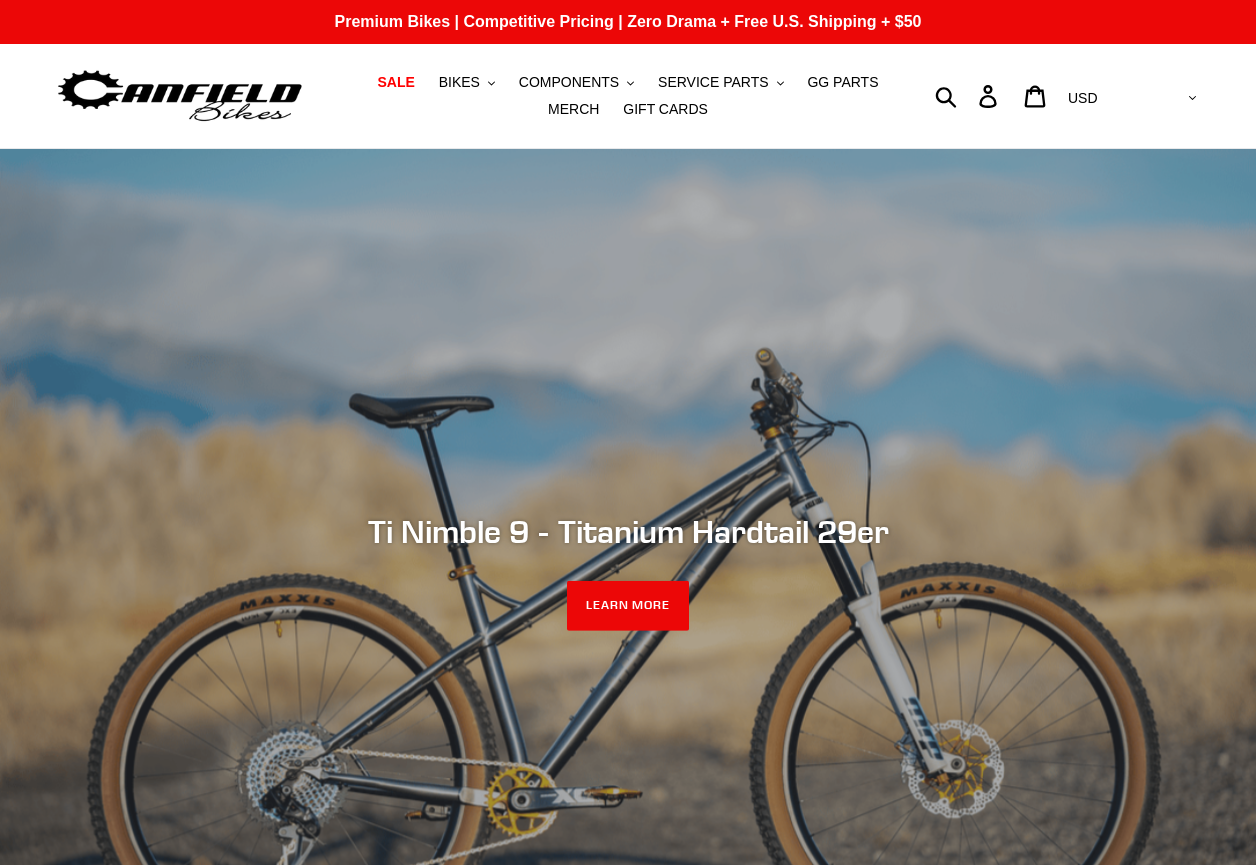 scroll, scrollTop: 0, scrollLeft: 0, axis: both 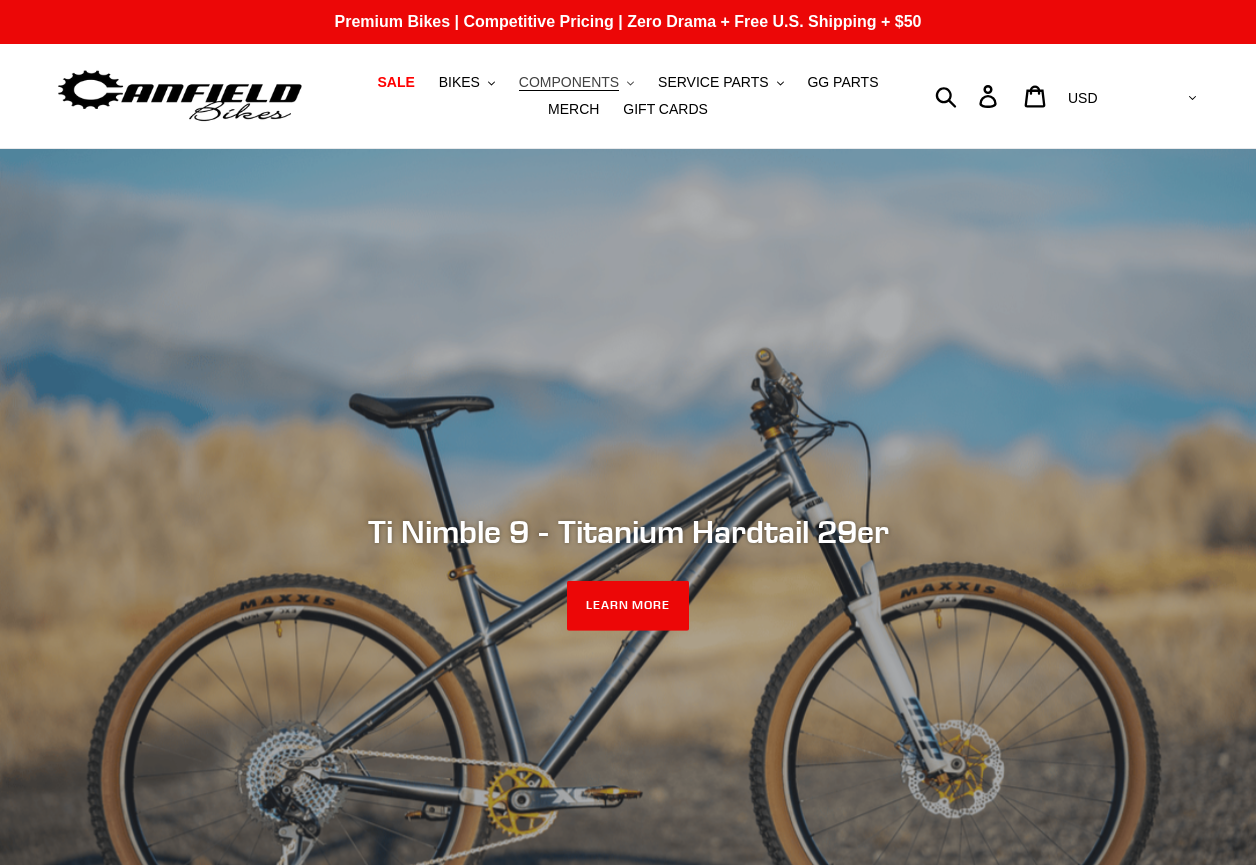 click on "COMPONENTS" at bounding box center [569, 82] 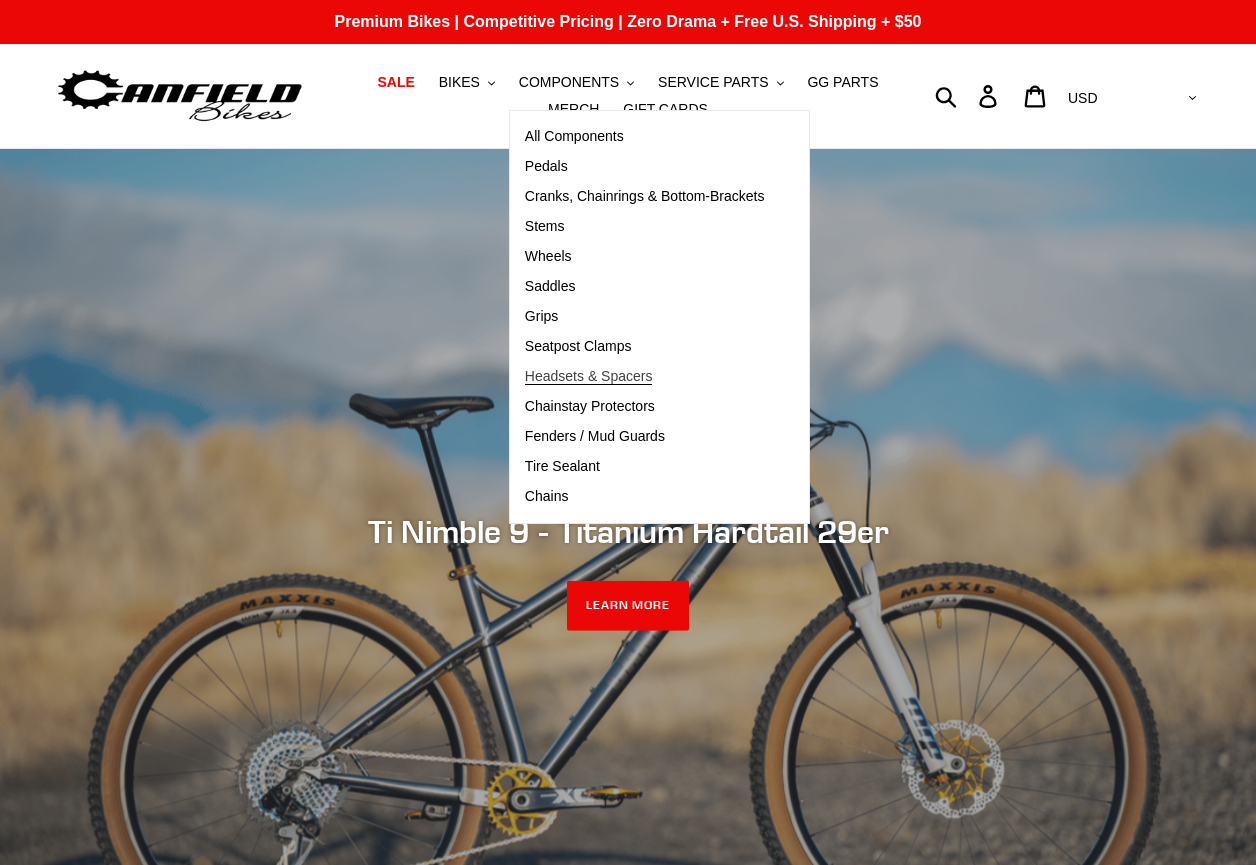 click on "Headsets & Spacers" at bounding box center (589, 376) 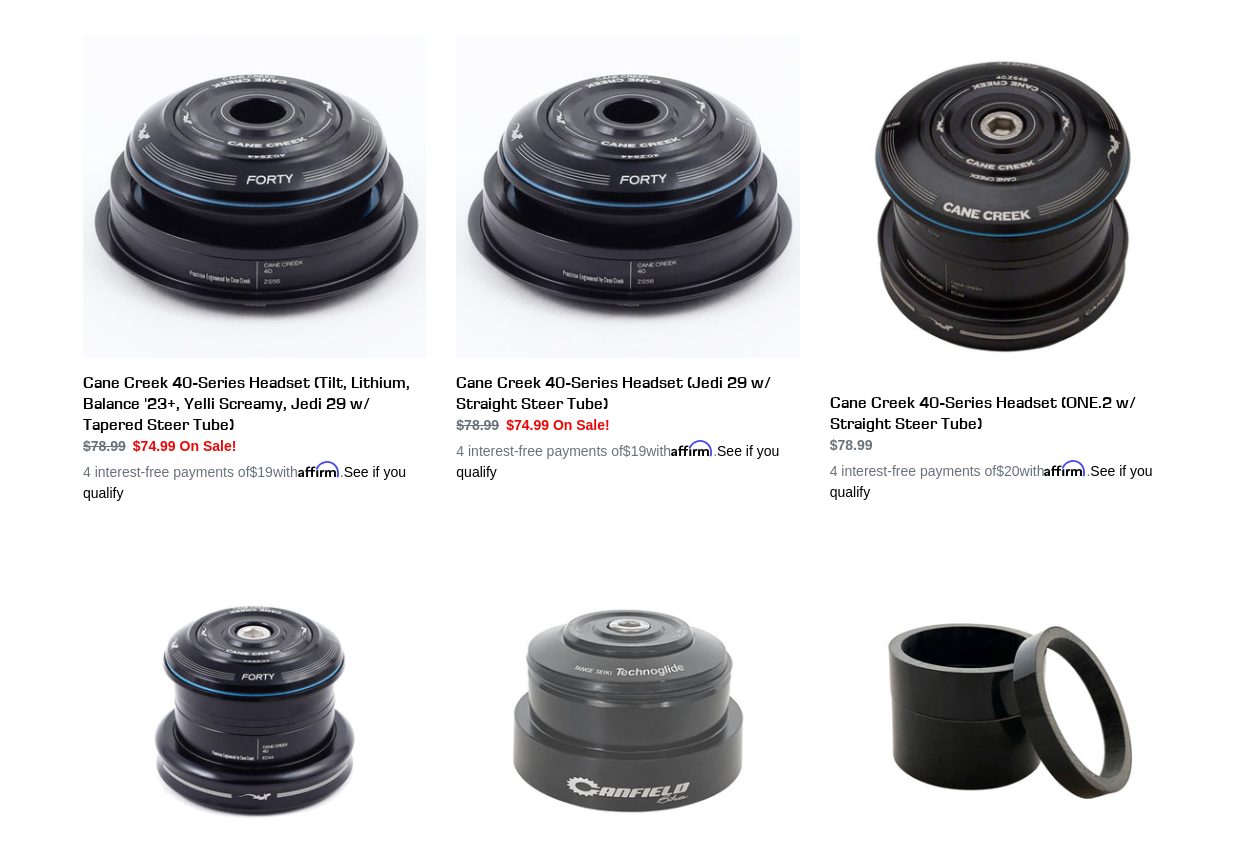 scroll, scrollTop: 410, scrollLeft: 0, axis: vertical 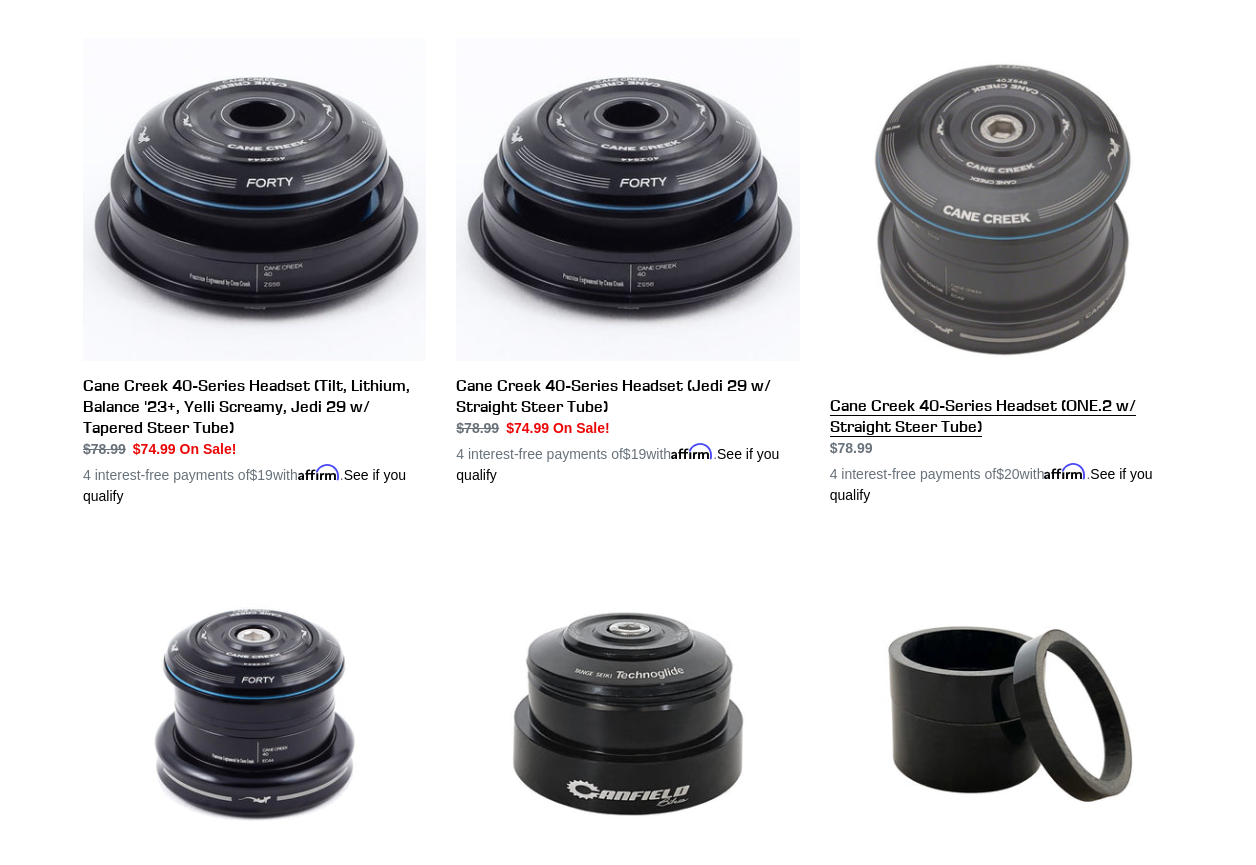 click on "Cane Creek 40-Series Headset (ONE.2 w/ Straight Steer Tube)" at bounding box center (1001, 272) 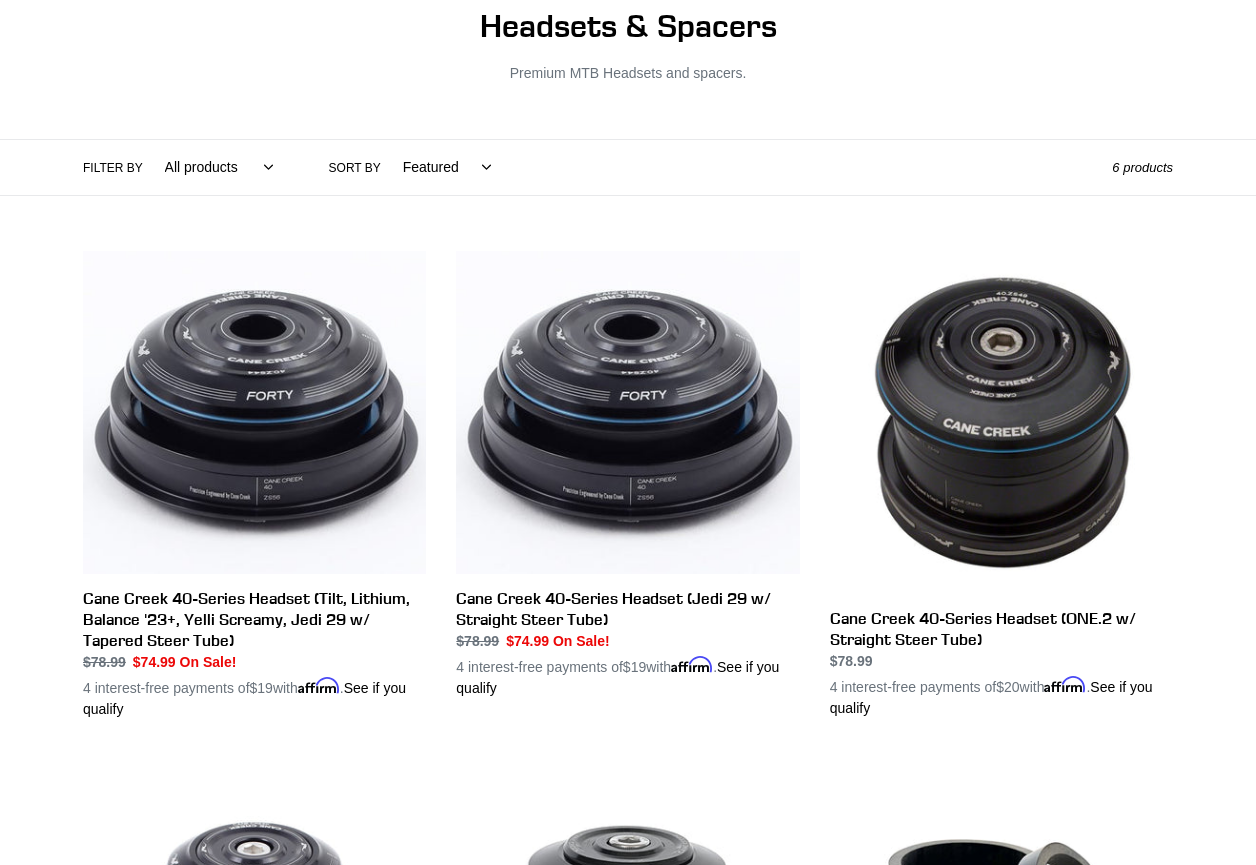 scroll, scrollTop: 158, scrollLeft: 0, axis: vertical 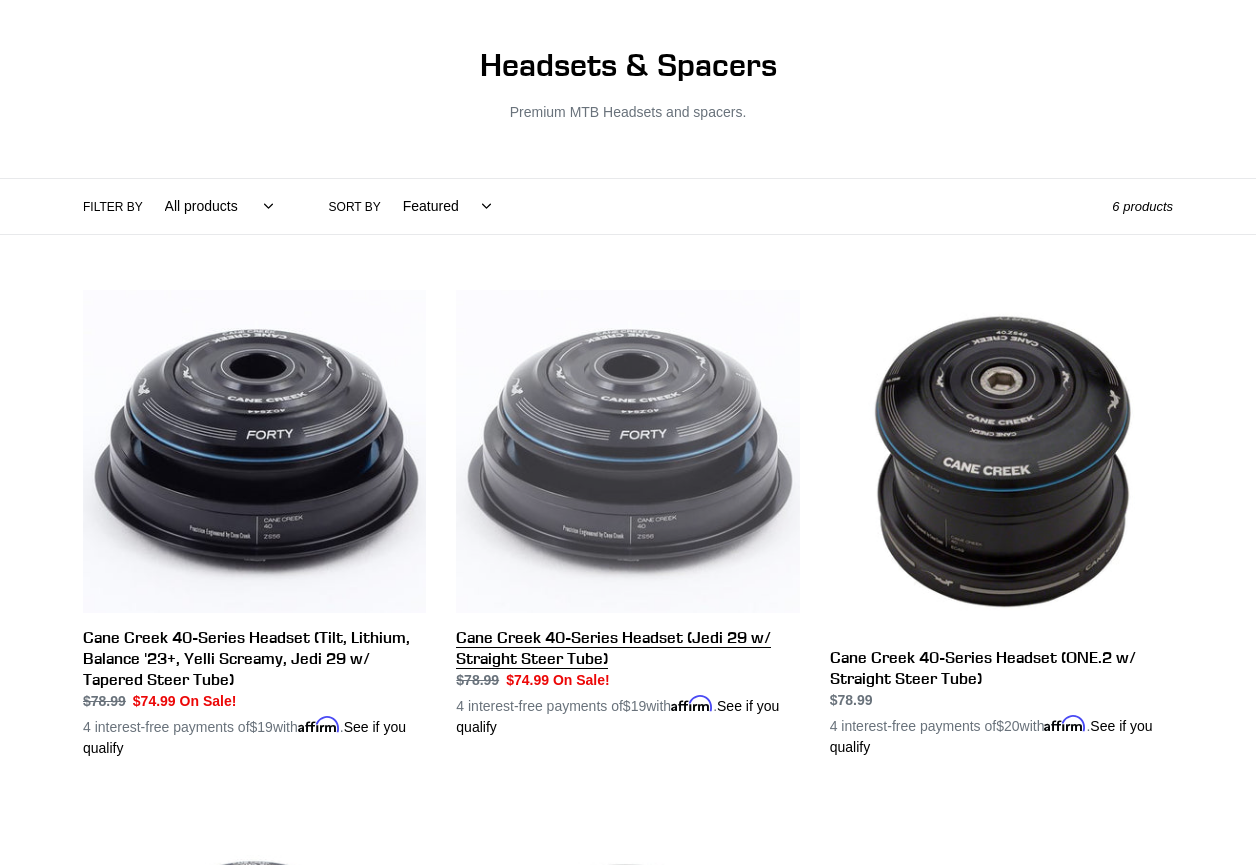 click on "Cane Creek 40-Series Headset (Jedi 29 w/ Straight Steer Tube)" at bounding box center (627, 514) 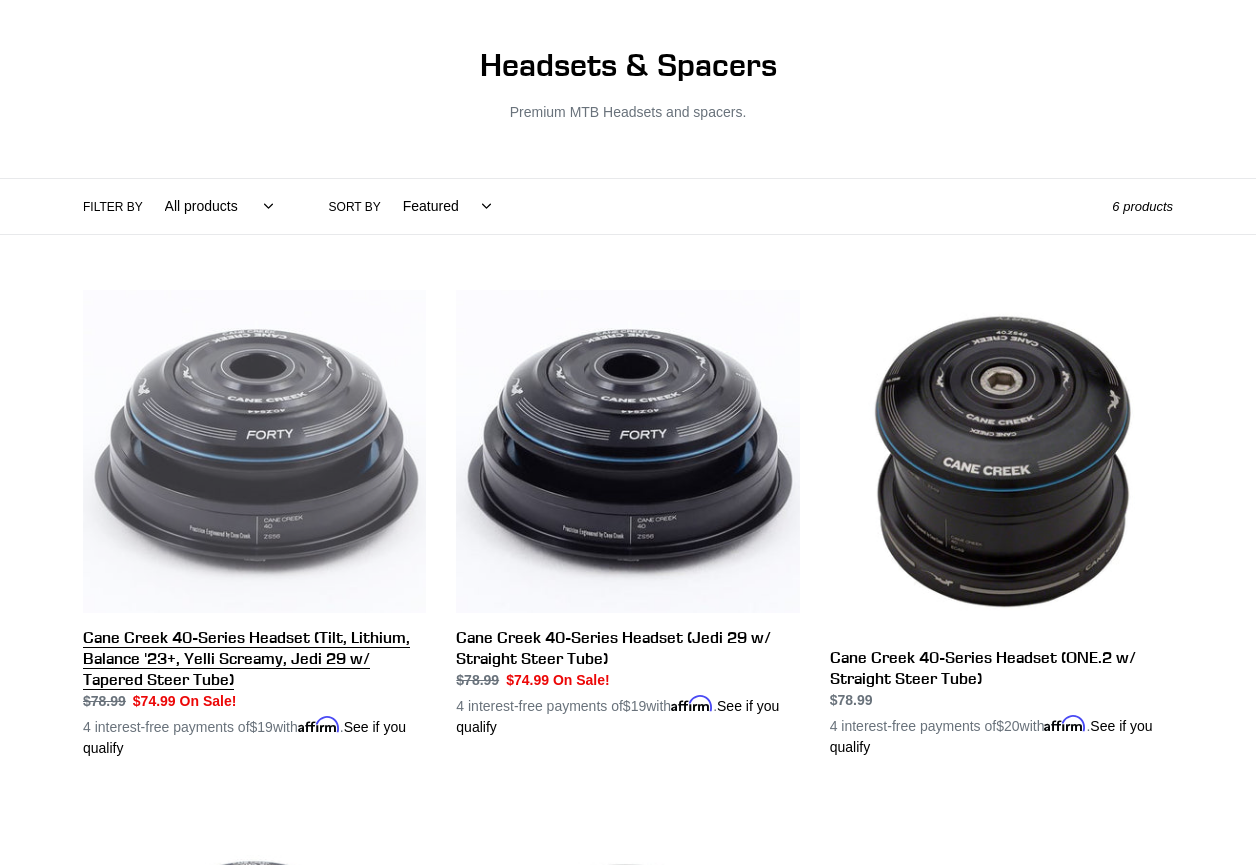 click on "Cane Creek 40-Series Headset (Tilt, Lithium, Balance '23+, Yelli Screamy, Jedi 29 w/ Tapered Steer Tube)" at bounding box center (254, 524) 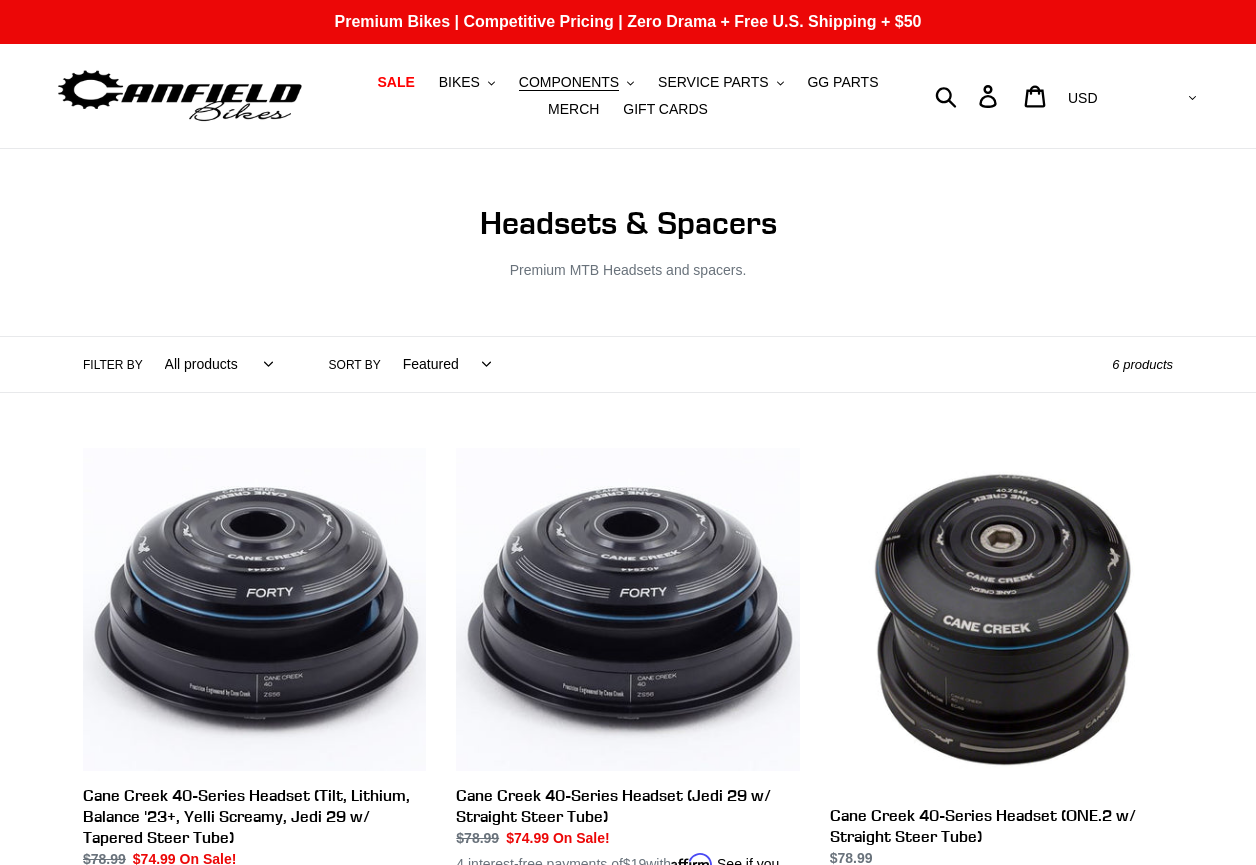 scroll, scrollTop: 0, scrollLeft: 0, axis: both 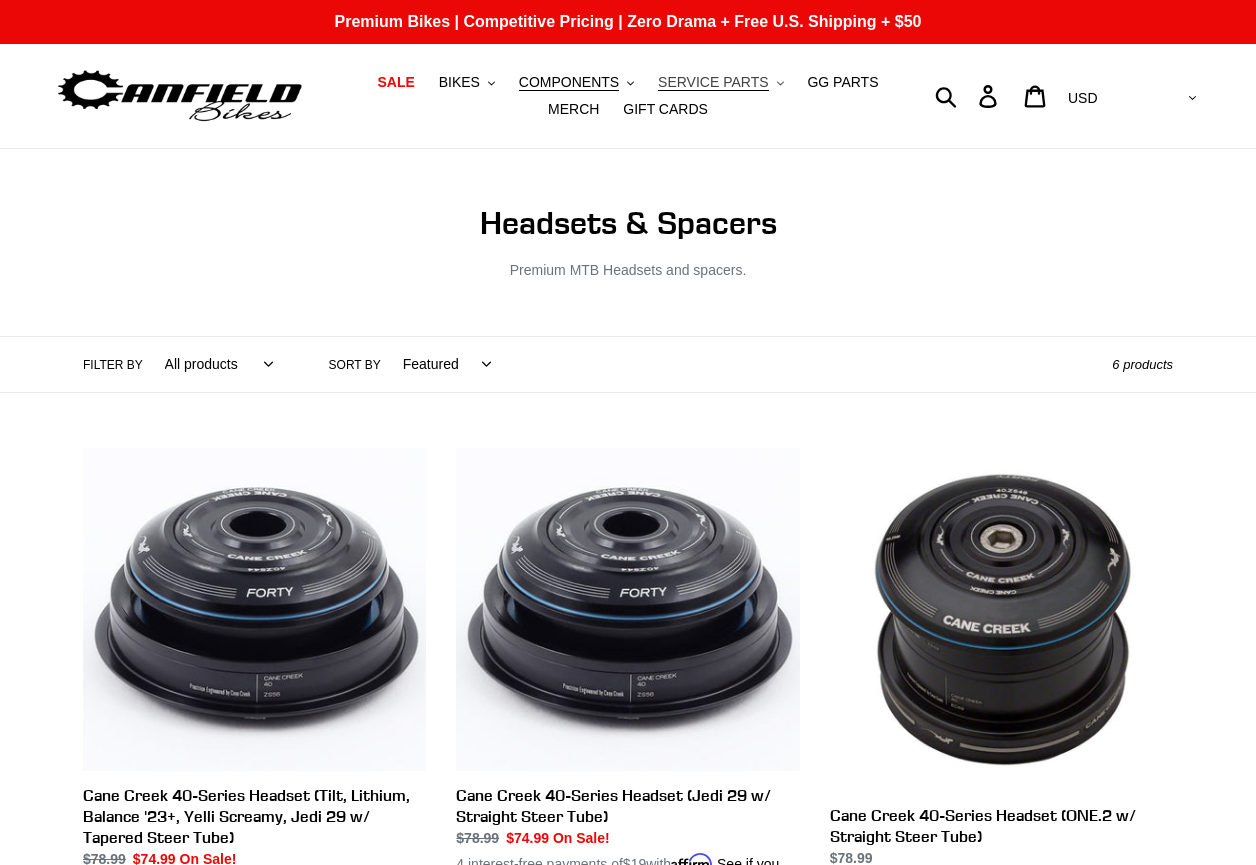 click on "SERVICE PARTS" at bounding box center [713, 82] 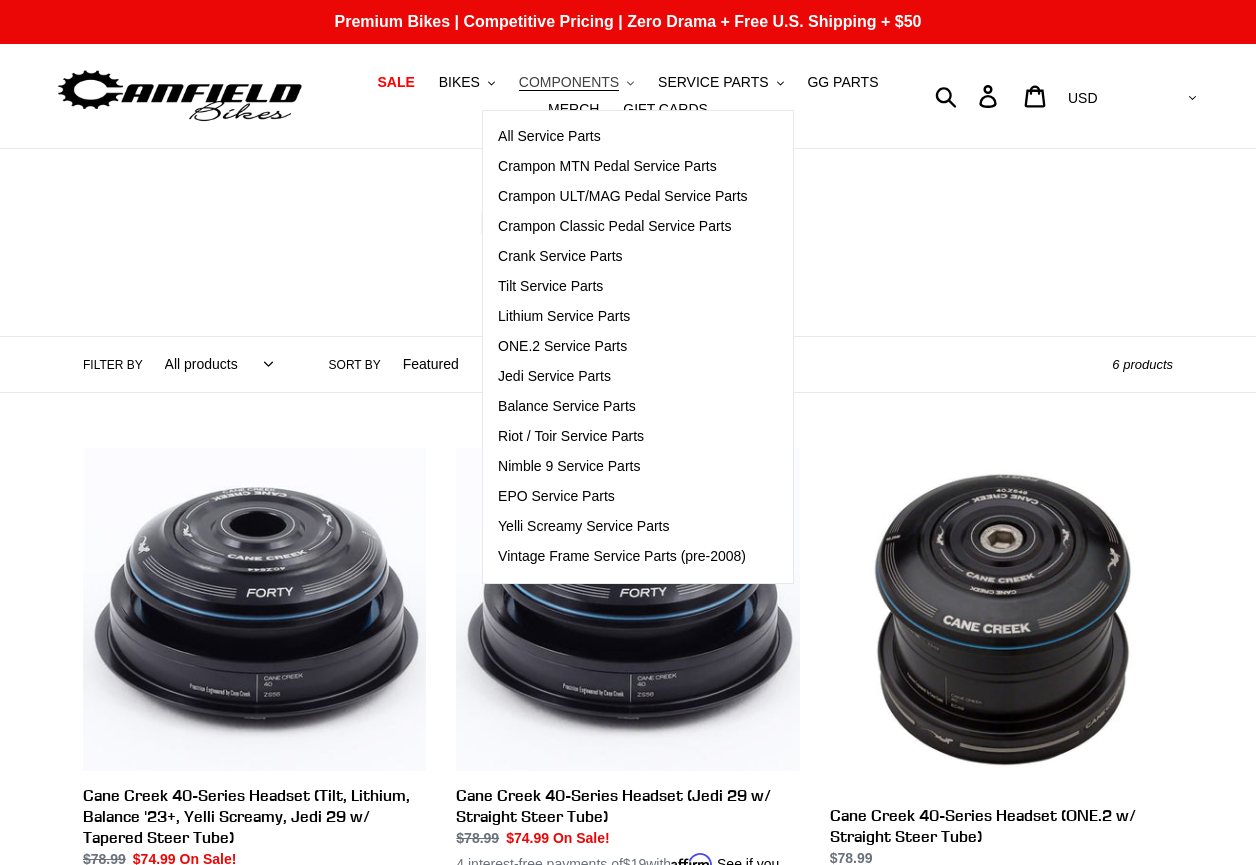 click on "COMPONENTS" at bounding box center (569, 82) 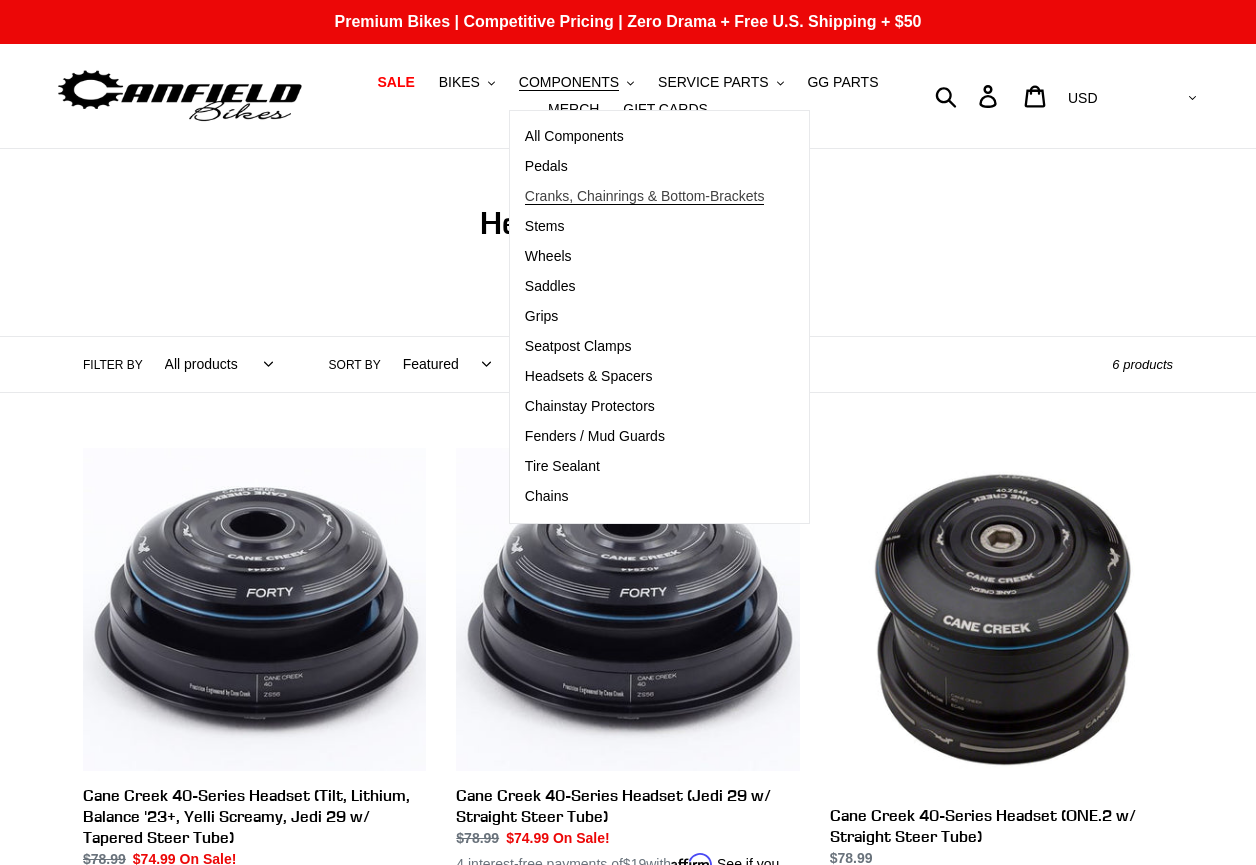 click on "Cranks, Chainrings & Bottom-Brackets" at bounding box center (645, 197) 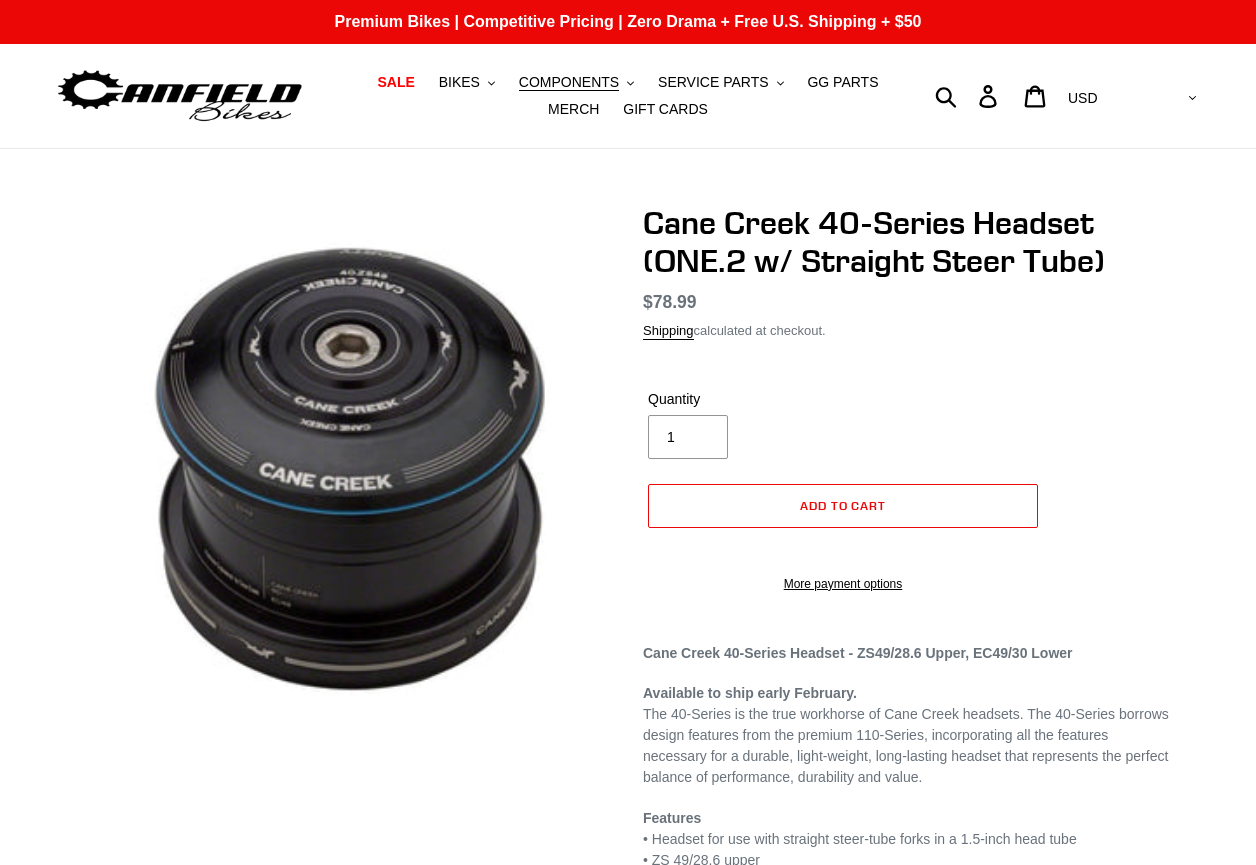 scroll, scrollTop: 0, scrollLeft: 0, axis: both 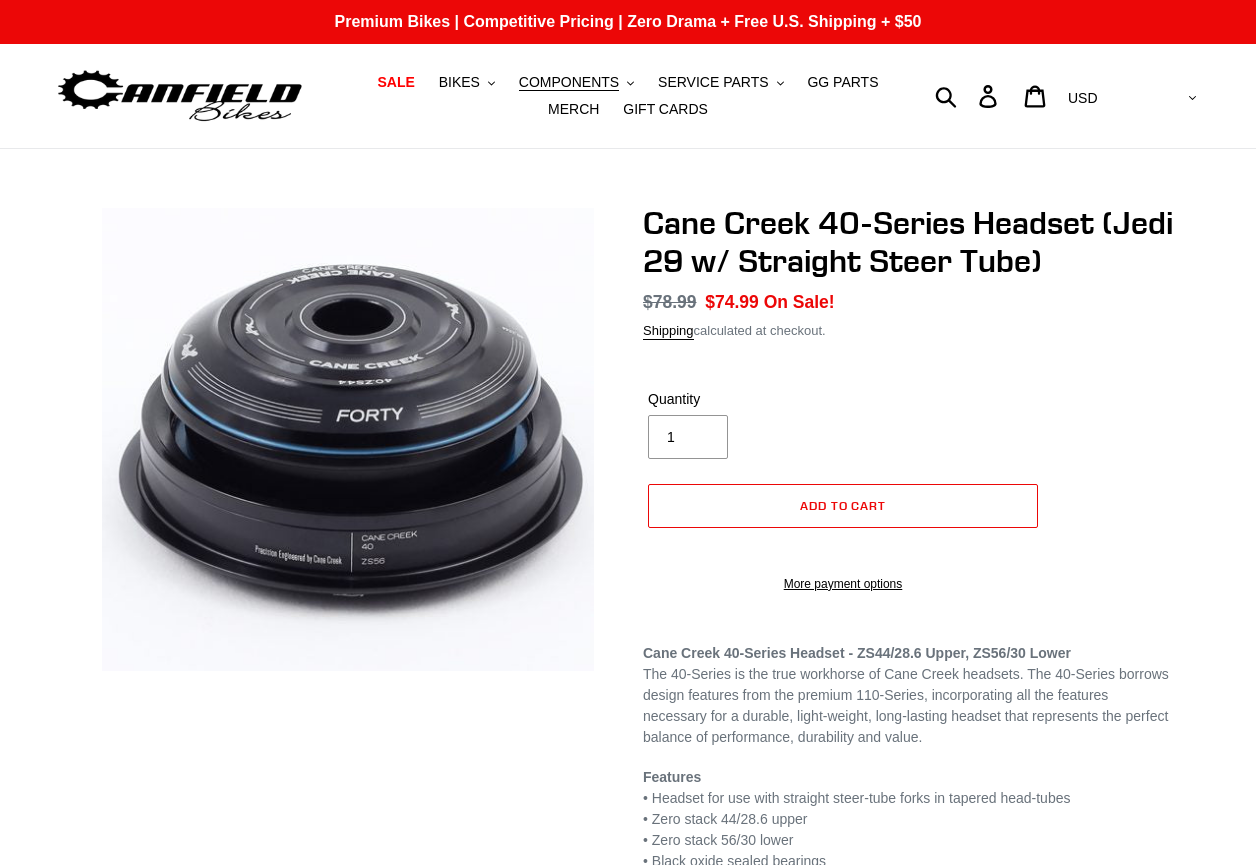 click at bounding box center [348, 441] 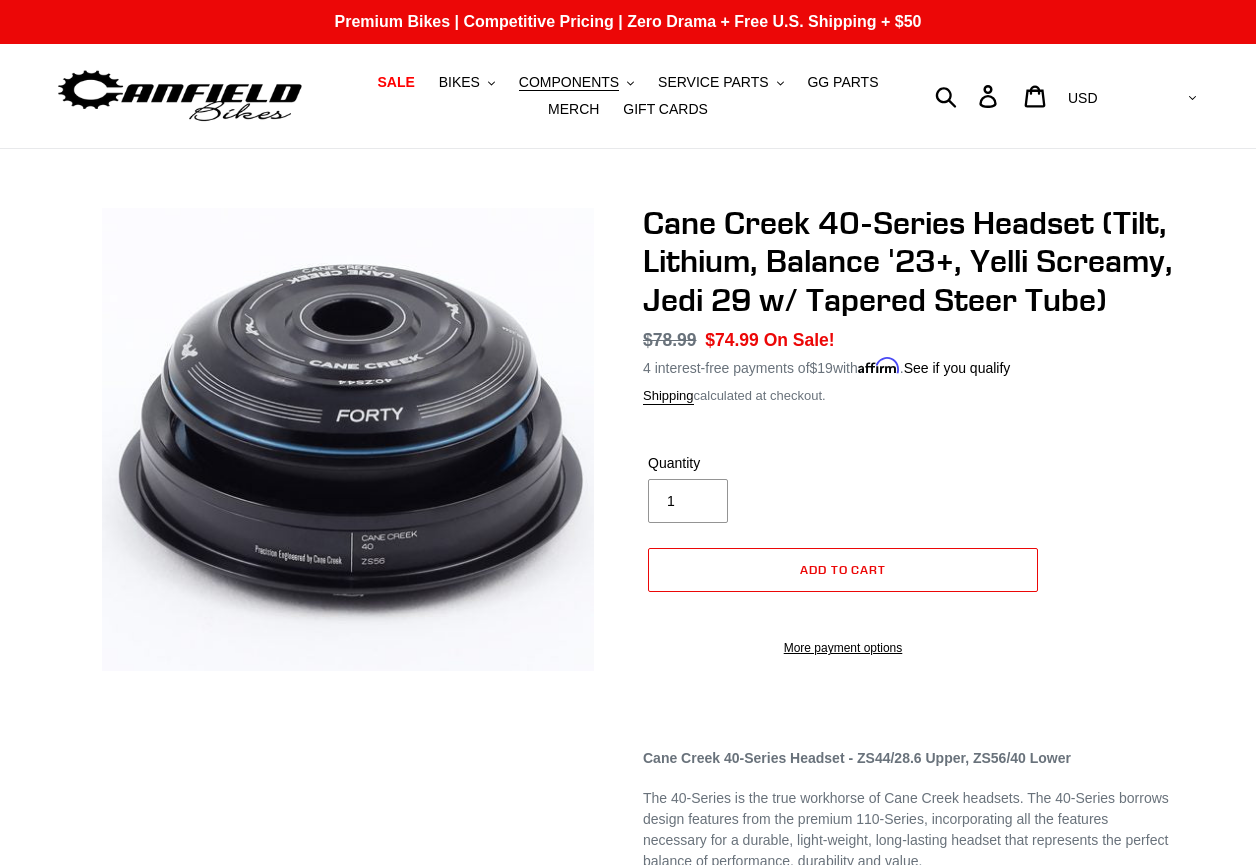 scroll, scrollTop: 0, scrollLeft: 0, axis: both 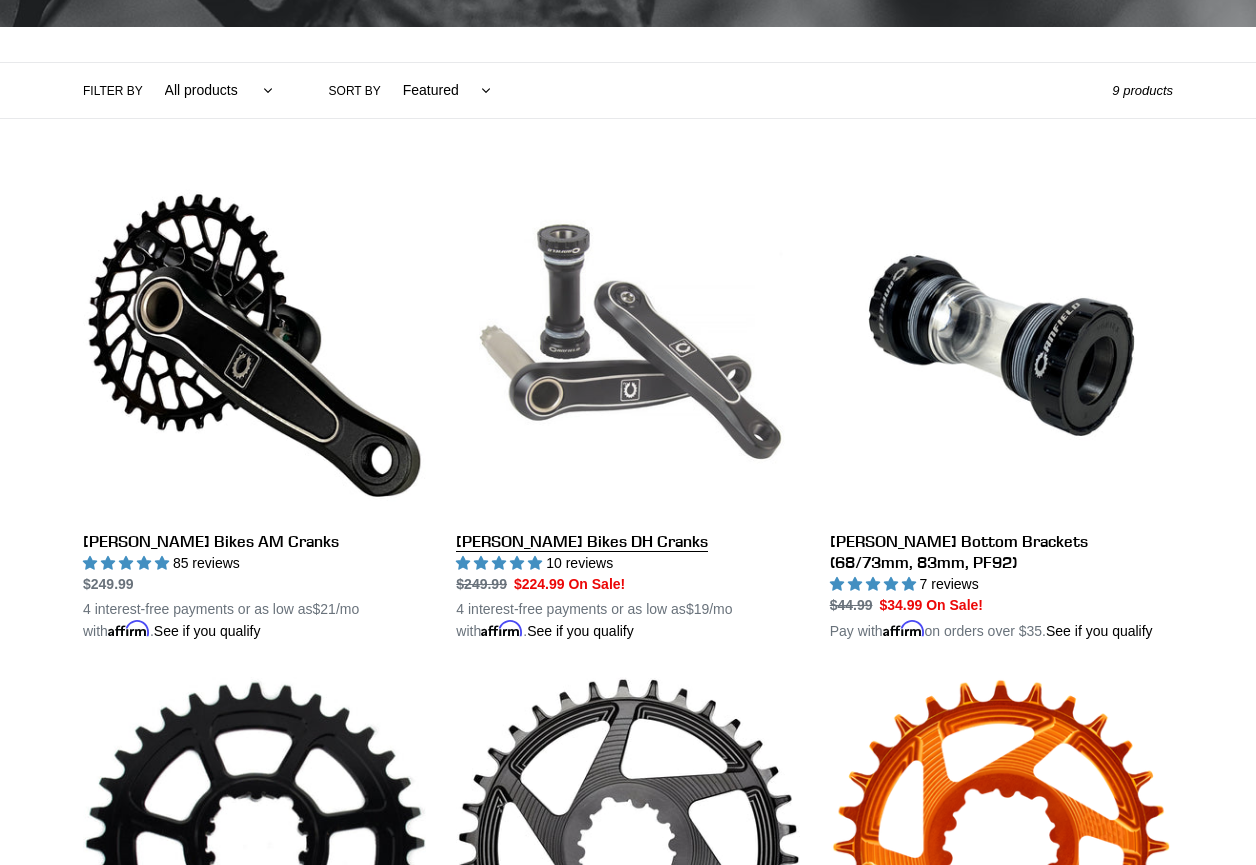 click on "[PERSON_NAME] Bikes DH Cranks" at bounding box center (627, 408) 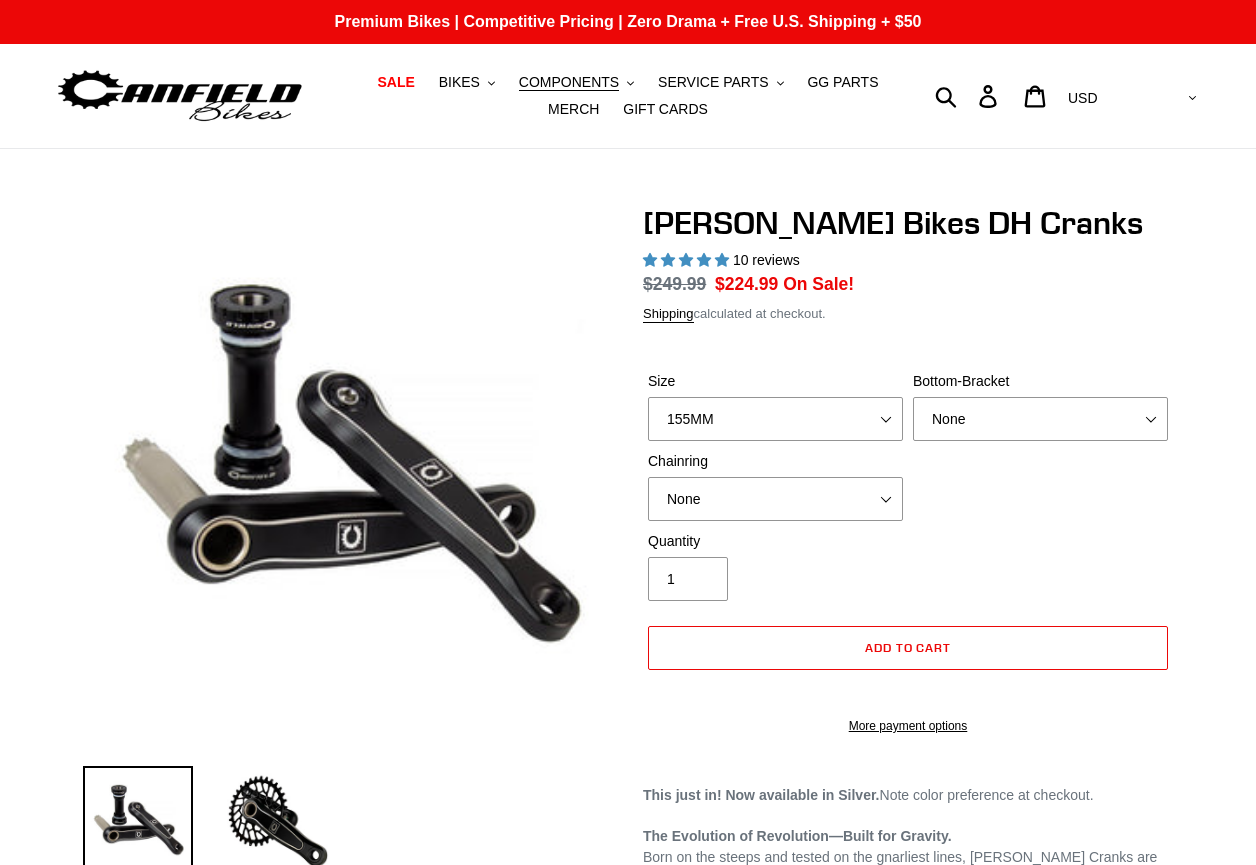 select on "highest-rating" 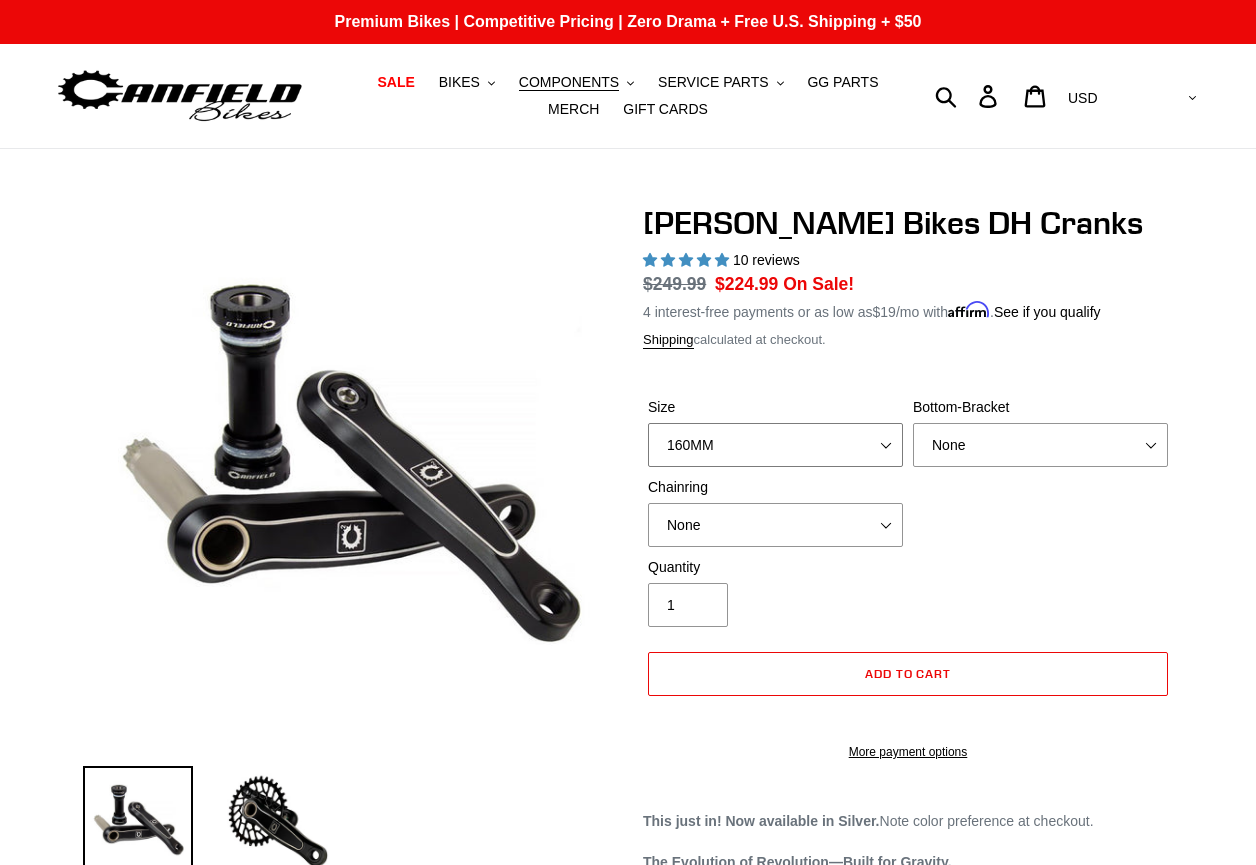 select on "165MM" 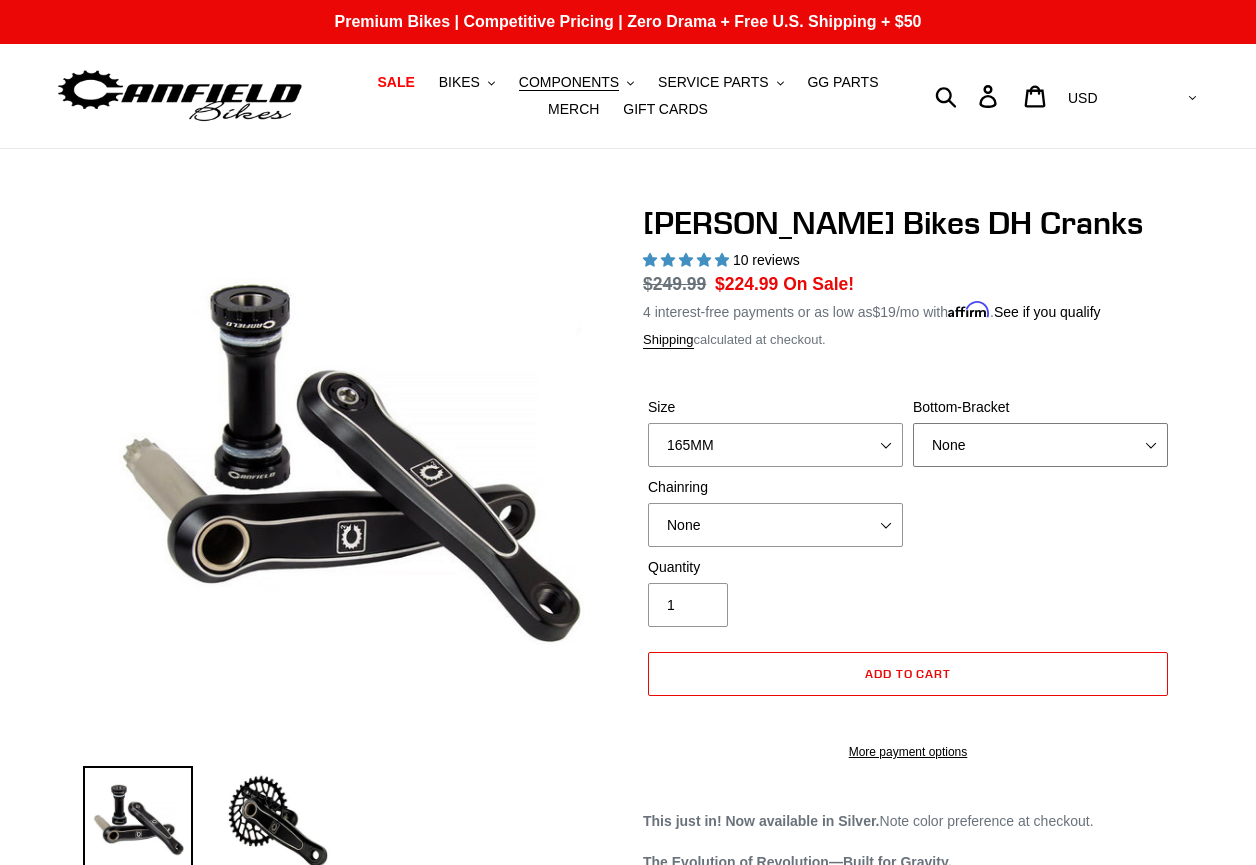 select on "BSA Threaded 83mm" 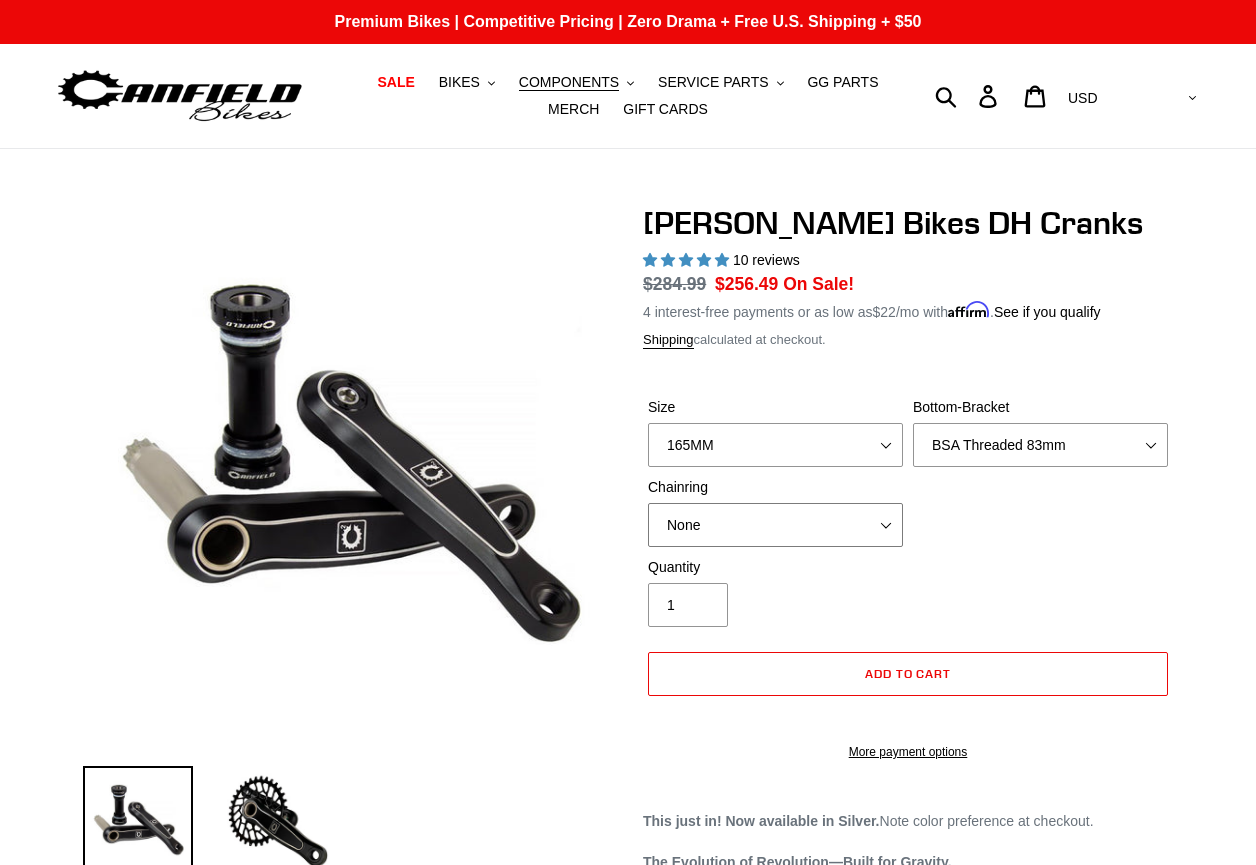 select on "34t Round" 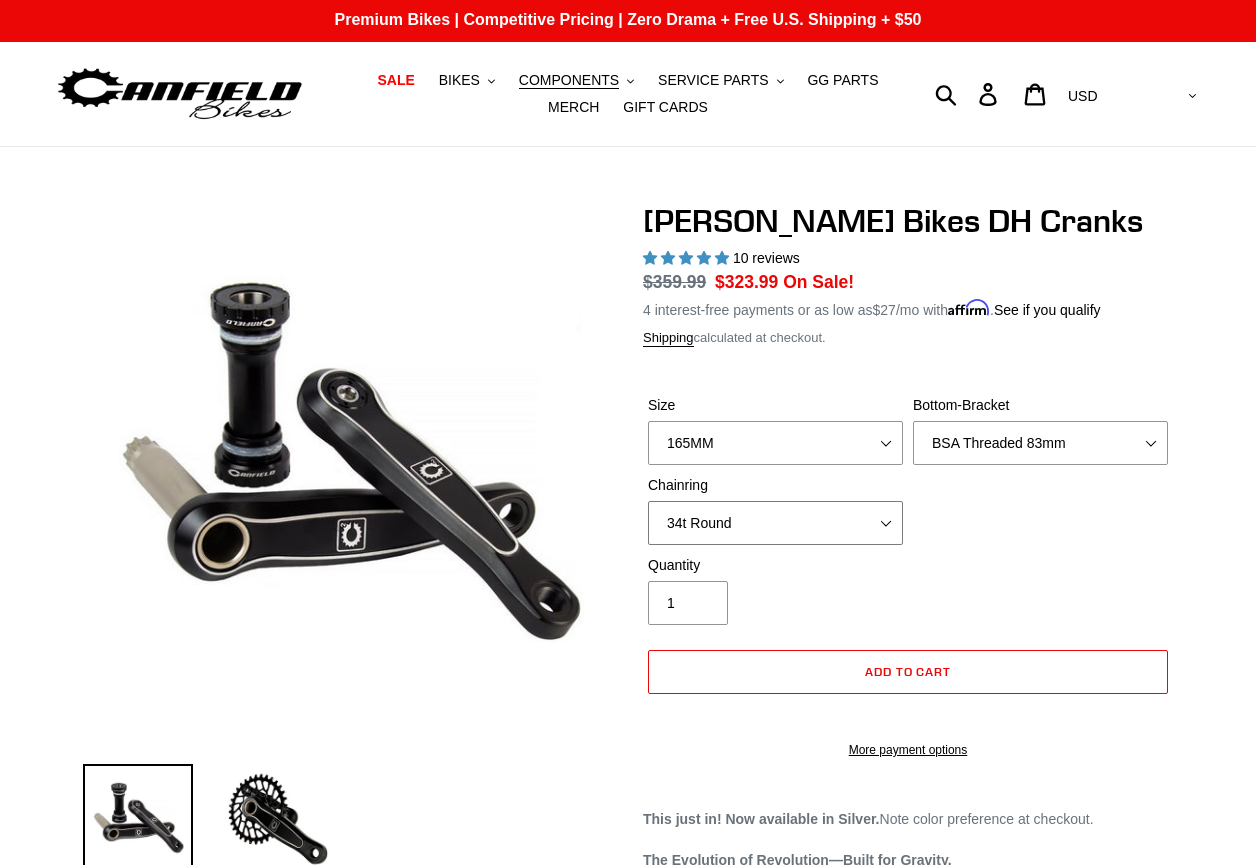 scroll, scrollTop: 24, scrollLeft: 0, axis: vertical 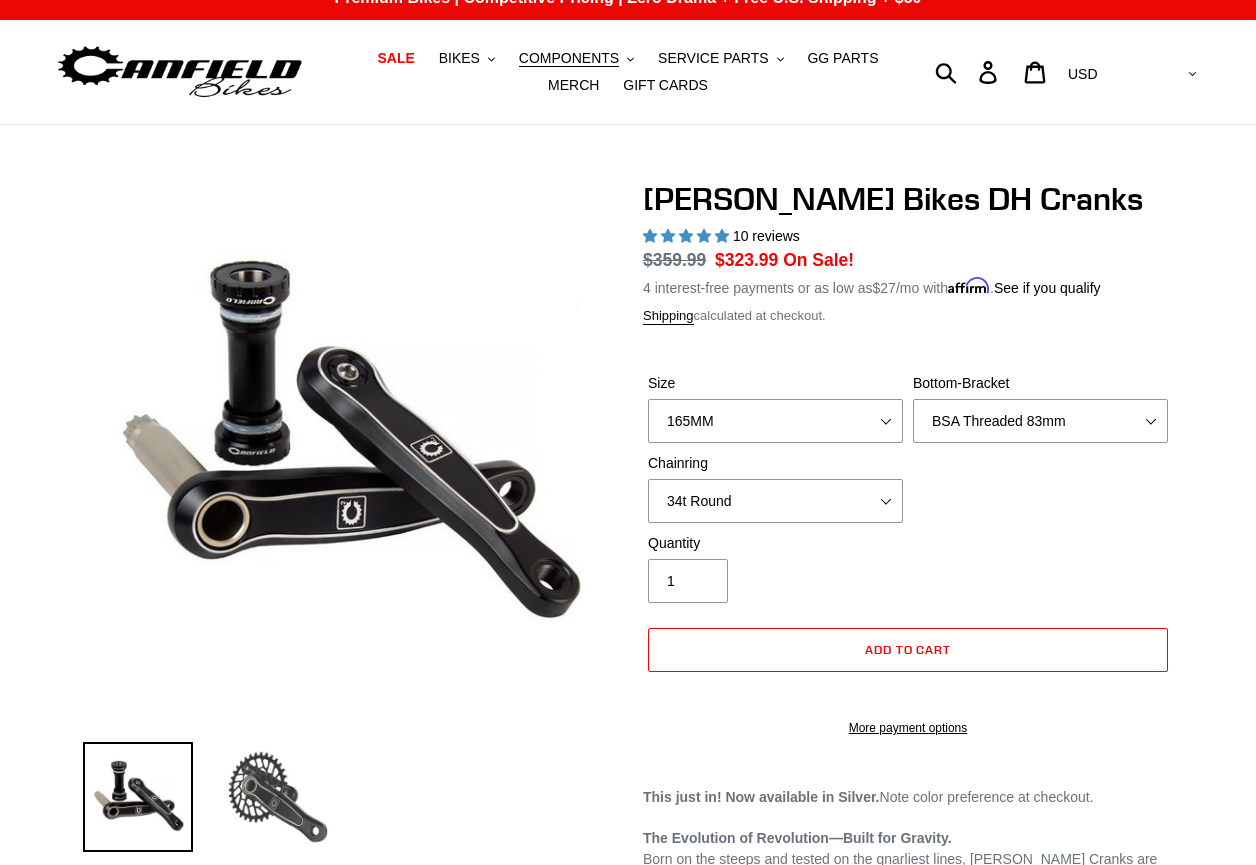 click at bounding box center [278, 797] 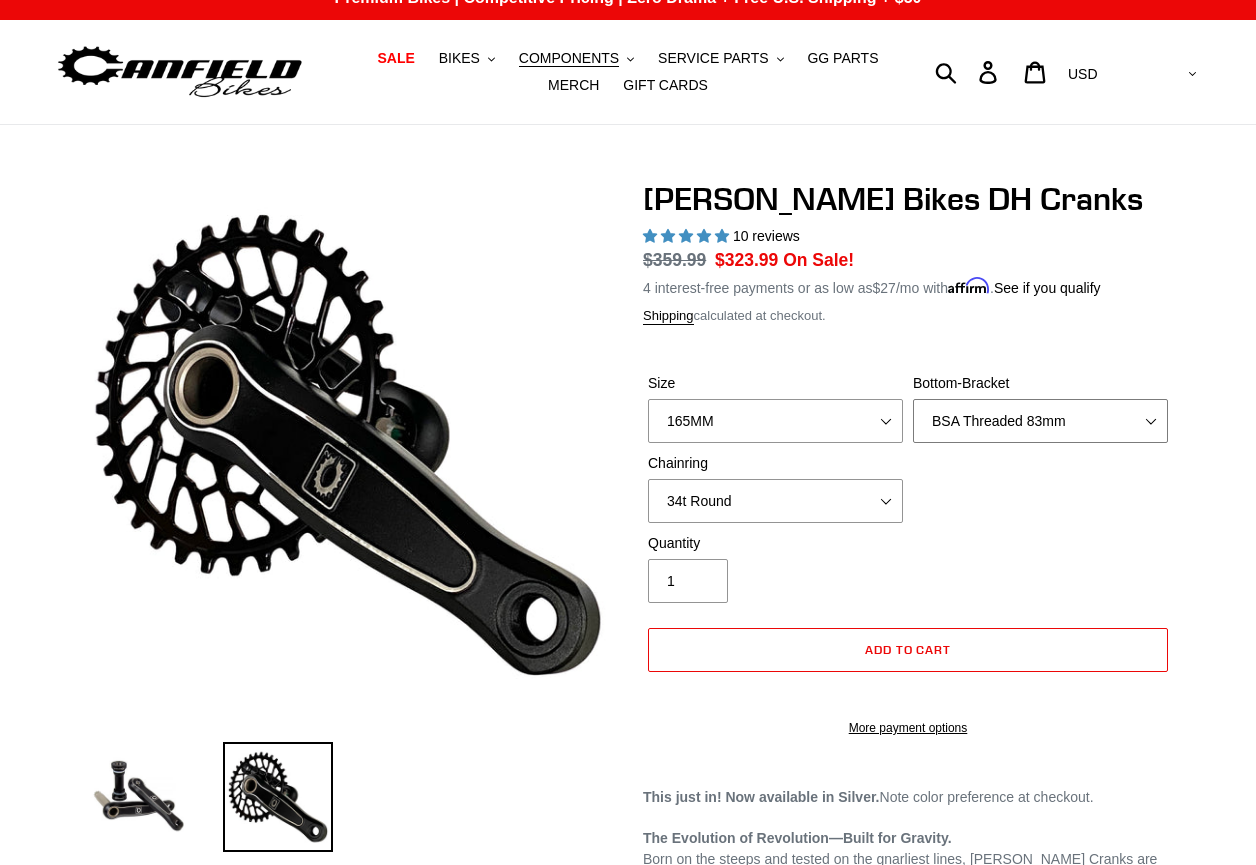 select on "None" 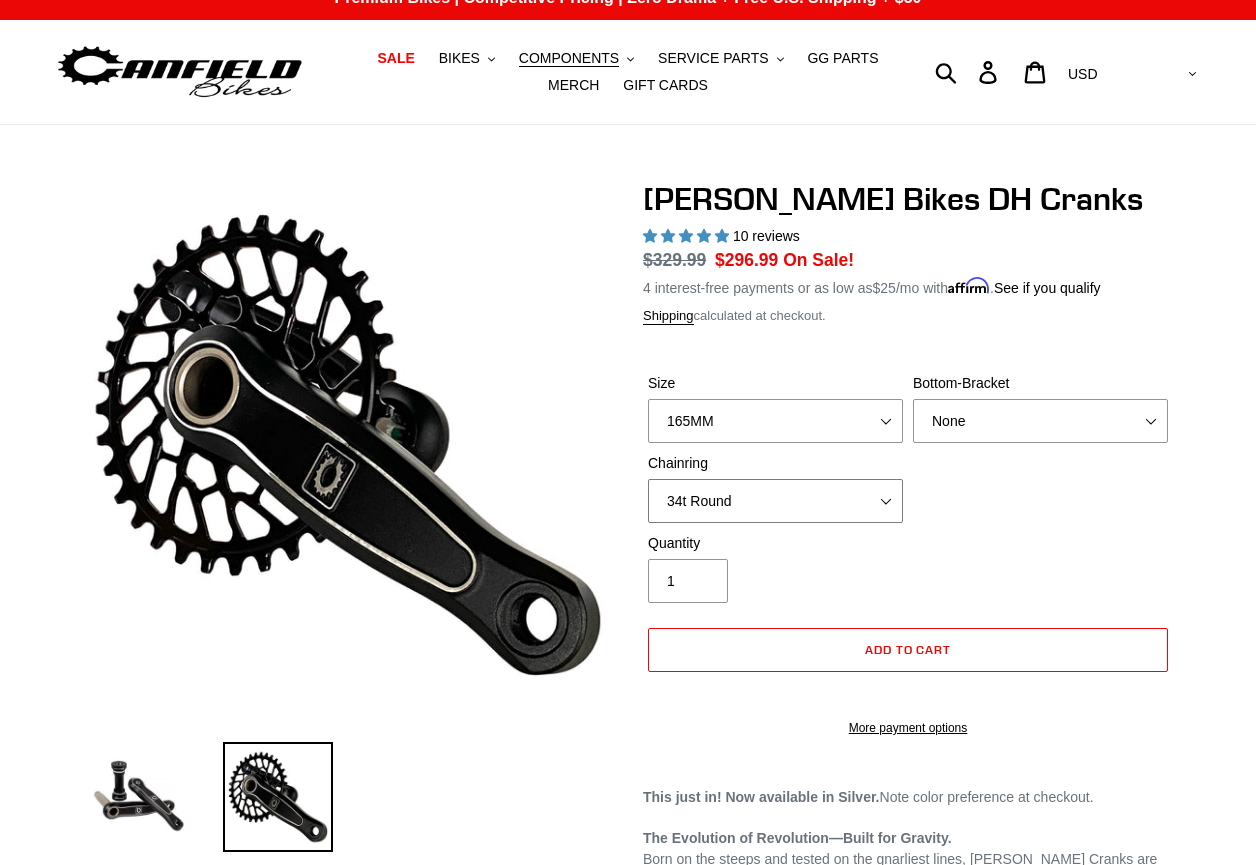 select on "None" 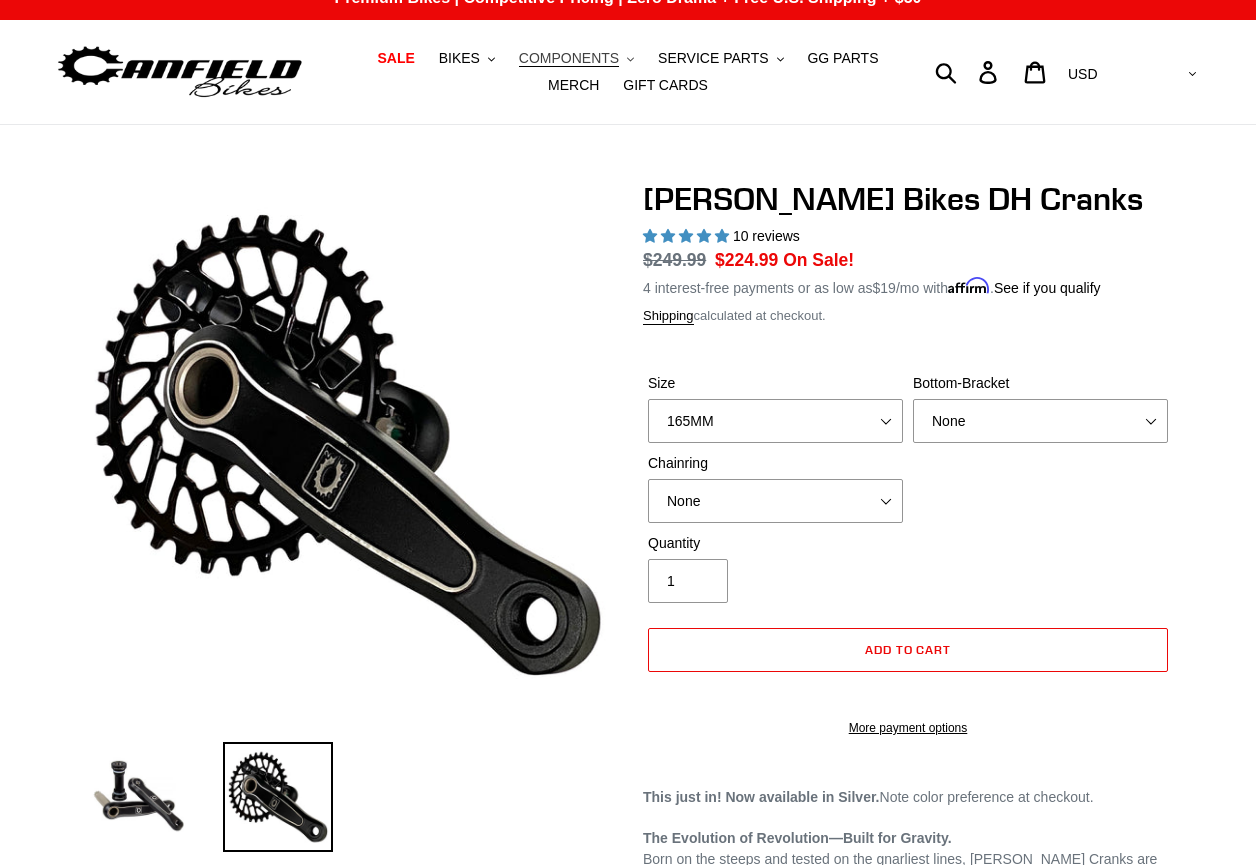 click on "COMPONENTS" at bounding box center (569, 58) 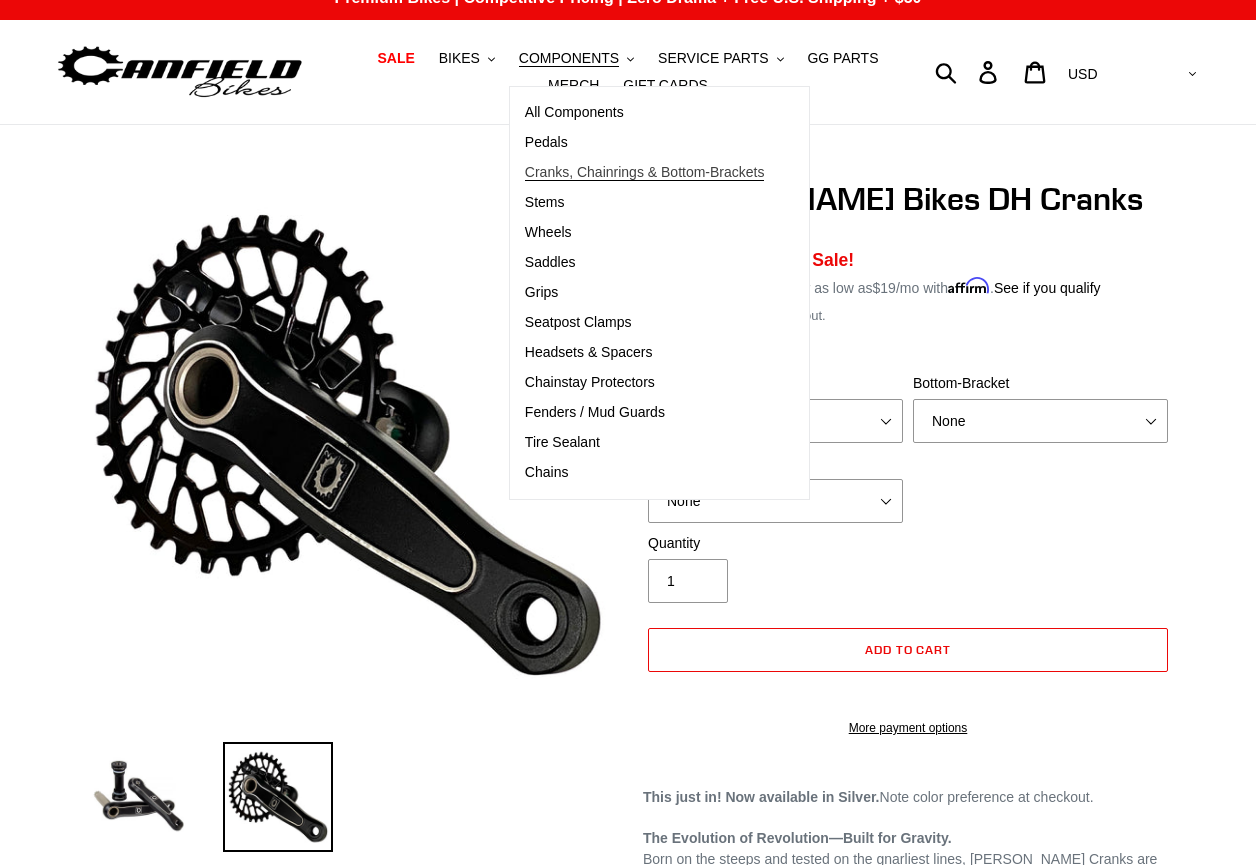 click on "Cranks, Chainrings & Bottom-Brackets" at bounding box center (645, 172) 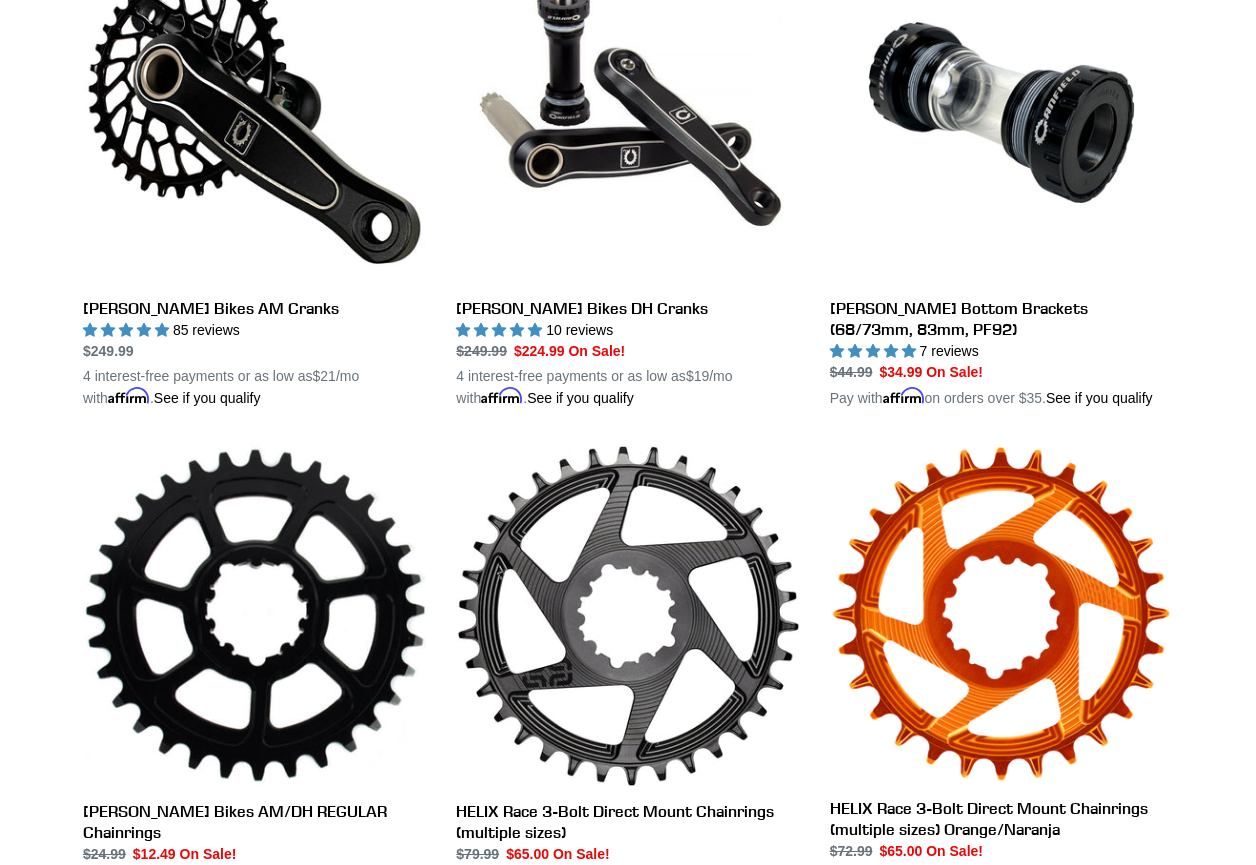 scroll, scrollTop: 662, scrollLeft: 0, axis: vertical 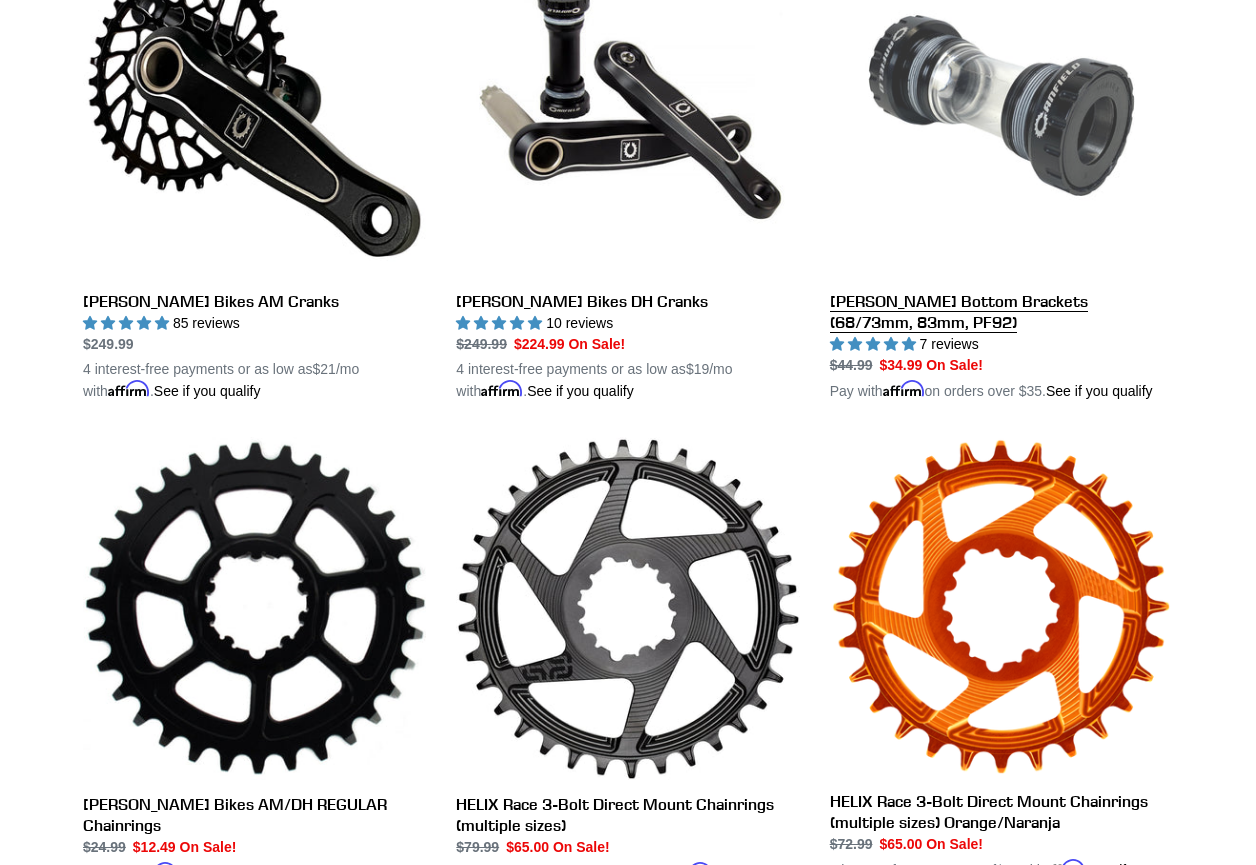 click on "[PERSON_NAME] Bottom Brackets (68/73mm, 83mm, PF92)" at bounding box center [1001, 168] 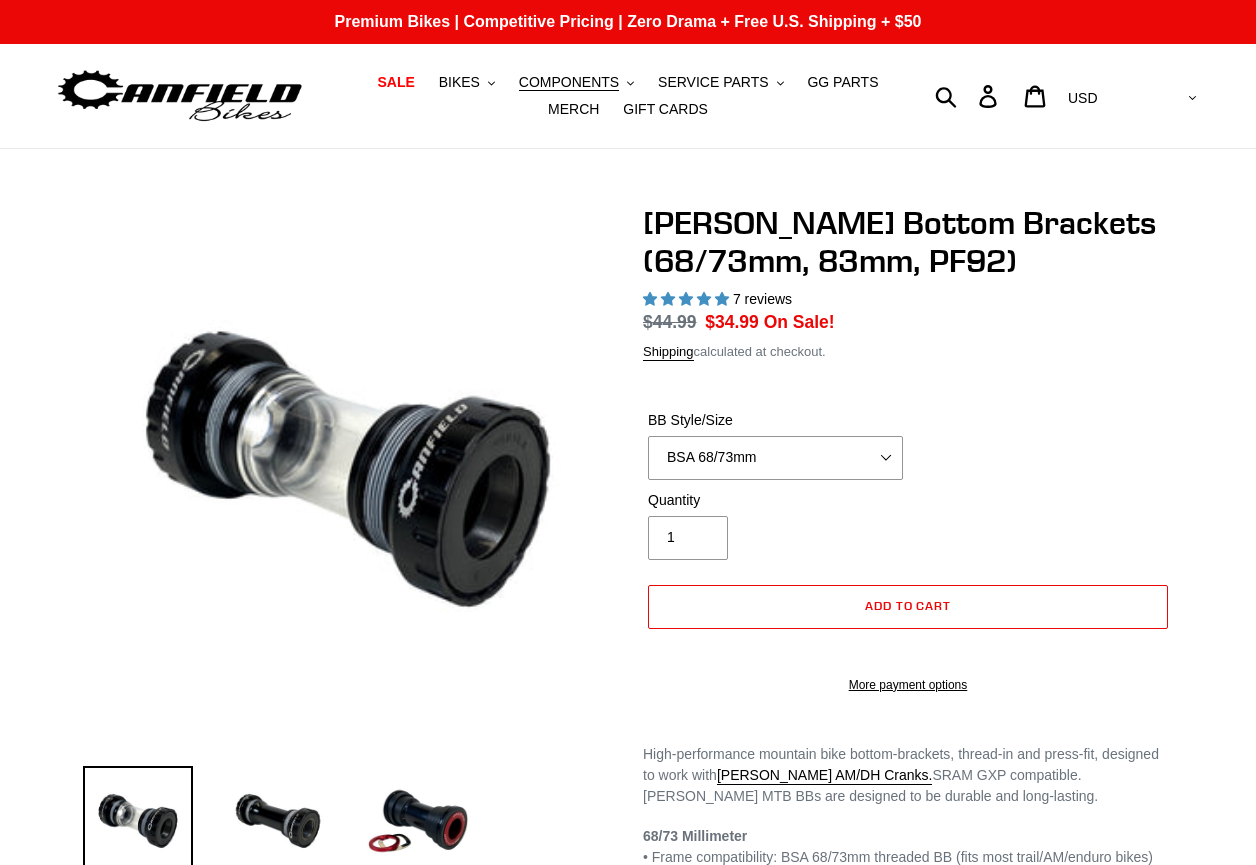 select on "highest-rating" 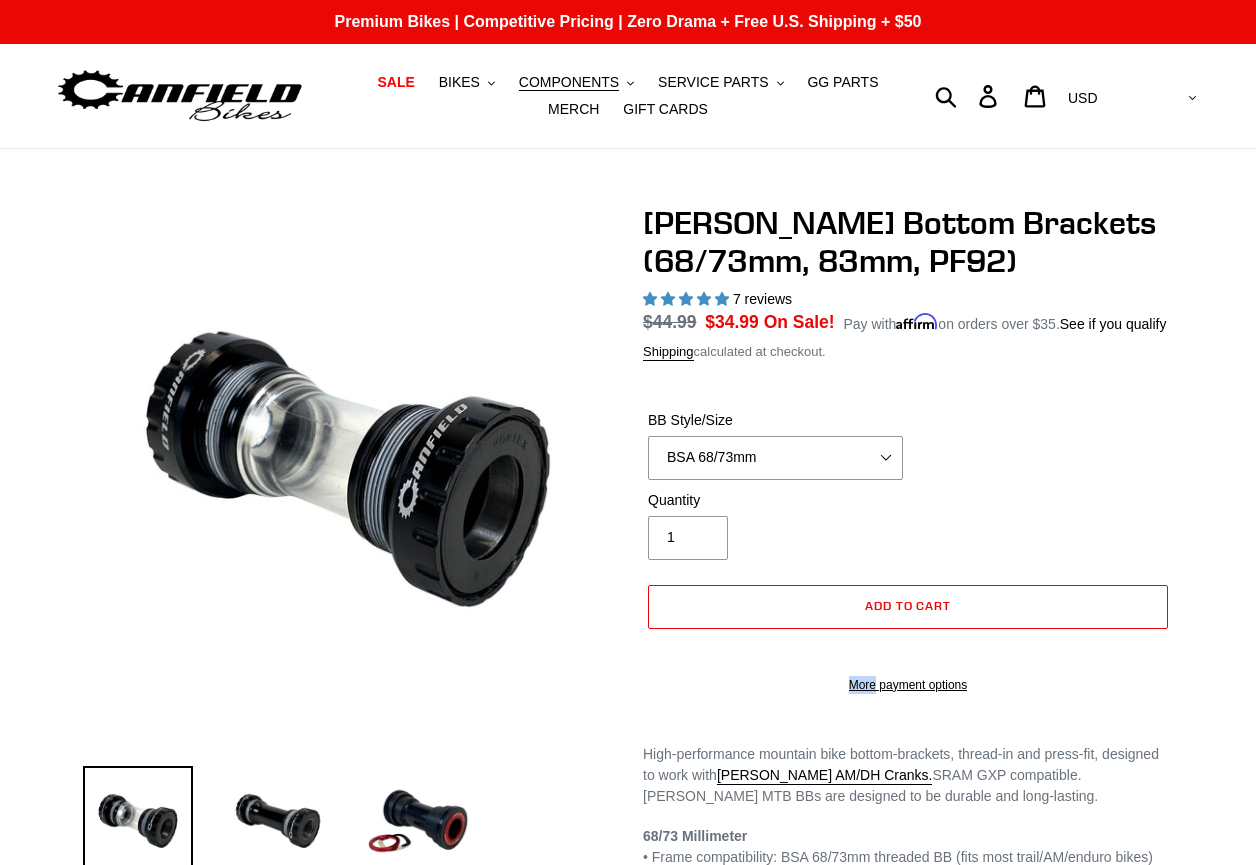 click on "Canfield Bottom Brackets (68/73mm, 83mm, PF92)
7 reviews
Regular price
$44.99
Sale price
$34.99
On Sale!
Unit price
/ per
Pay with  Affirm  on orders over $35.  See if you qualify
Shipping  calculated at checkout.
BB Style/Size
BSA 68/73mm
BSA 83mm
PF92
1" at bounding box center (893, 650) 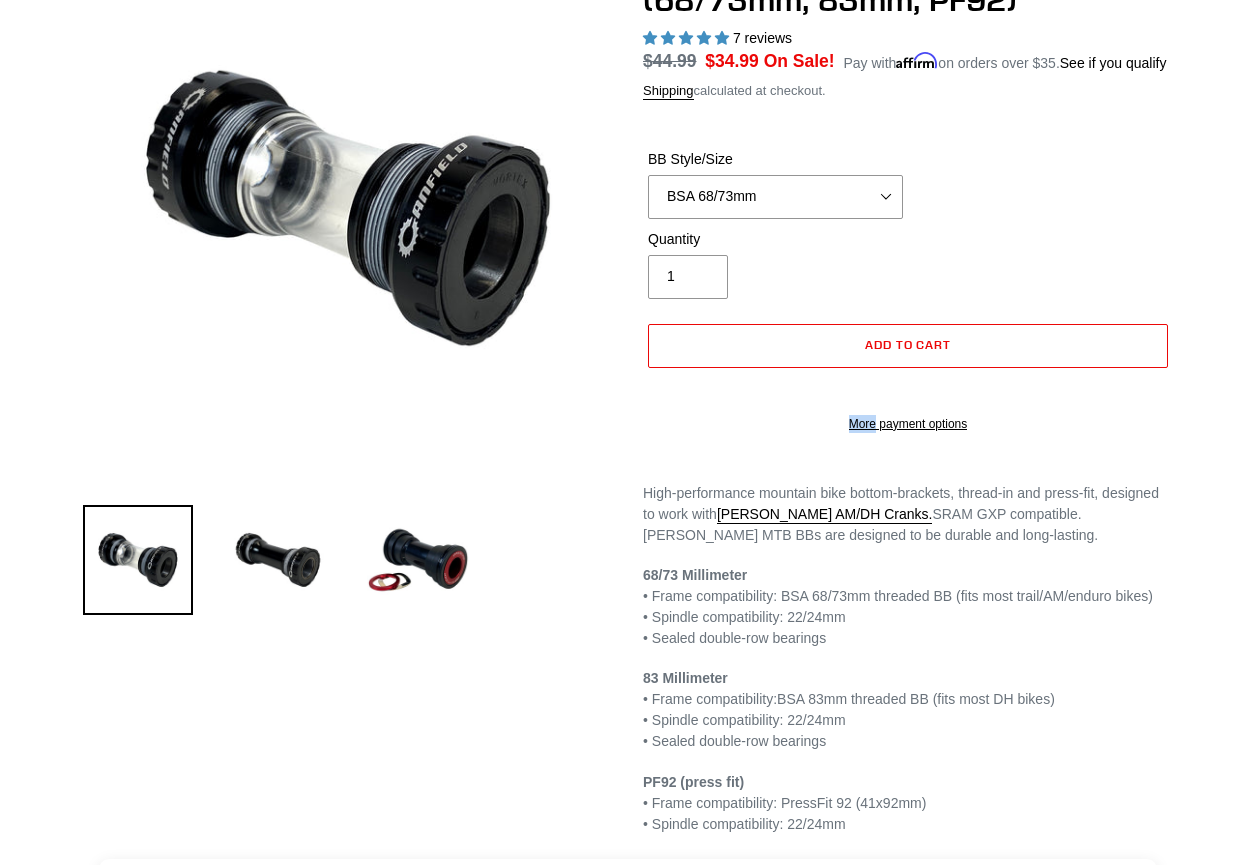 scroll, scrollTop: 241, scrollLeft: 0, axis: vertical 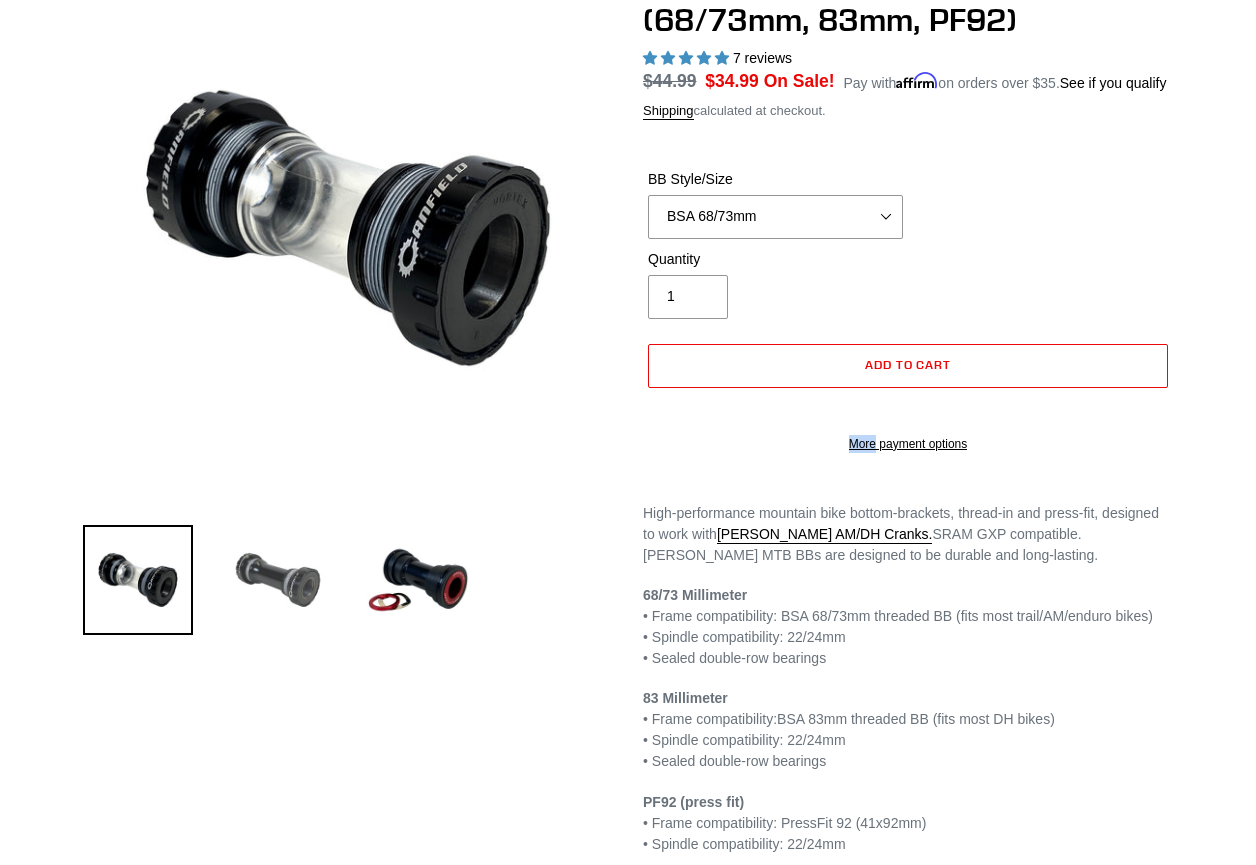 click at bounding box center [278, 580] 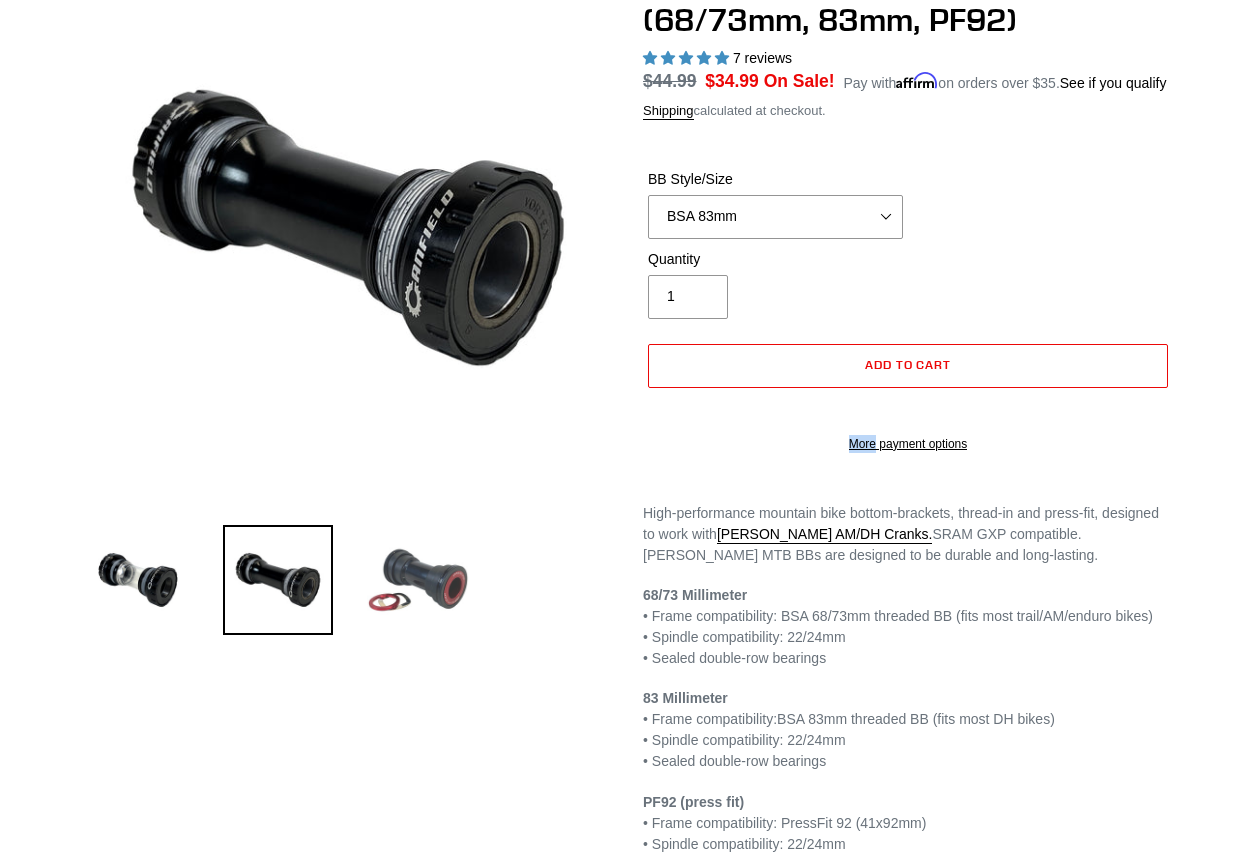 click at bounding box center [418, 580] 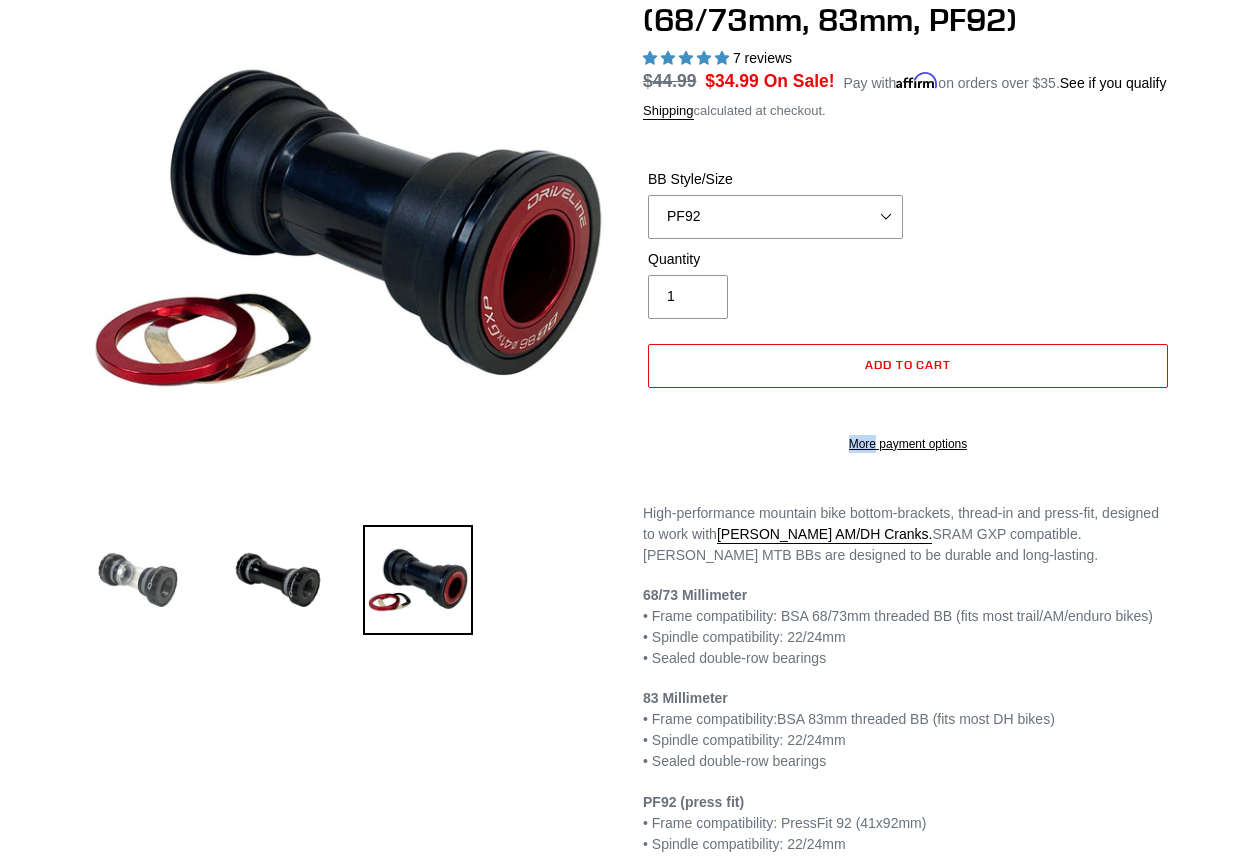 click at bounding box center (138, 580) 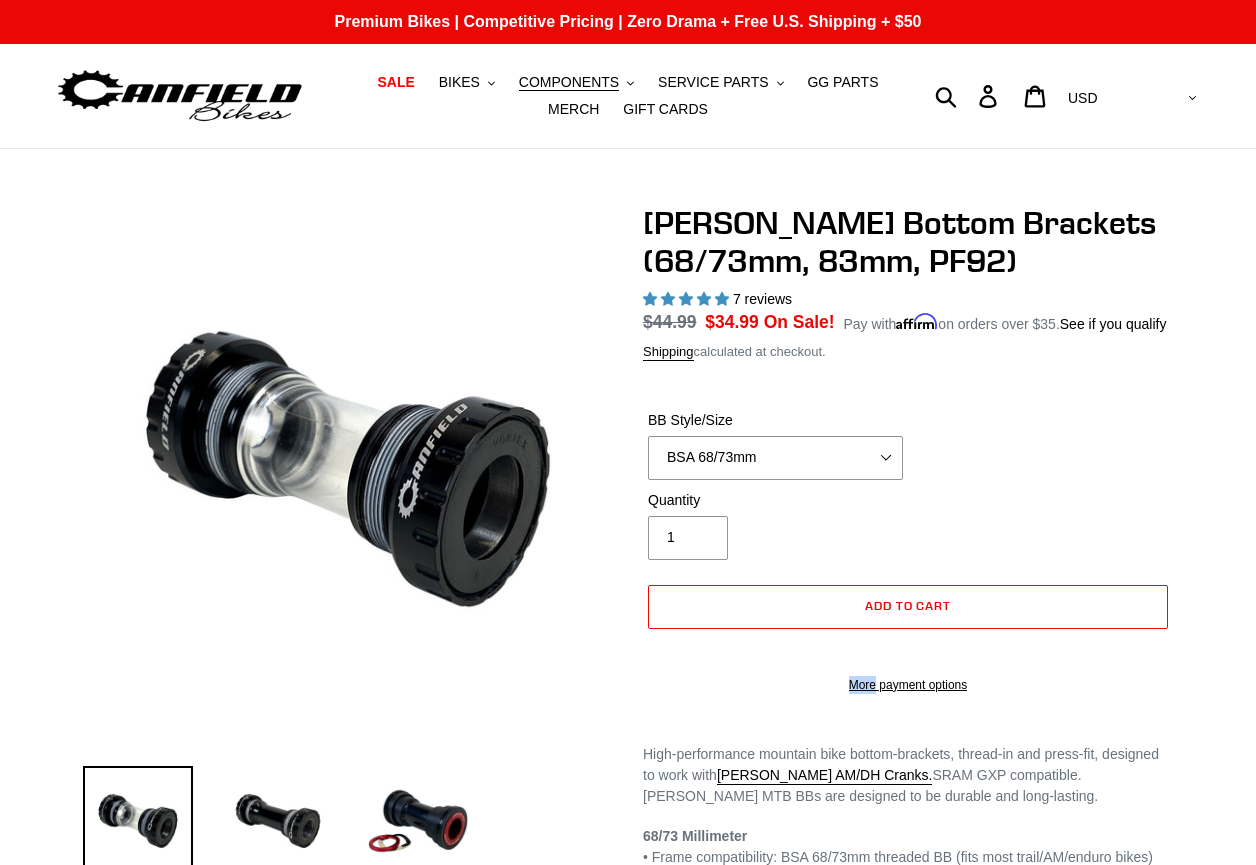 scroll, scrollTop: 0, scrollLeft: 0, axis: both 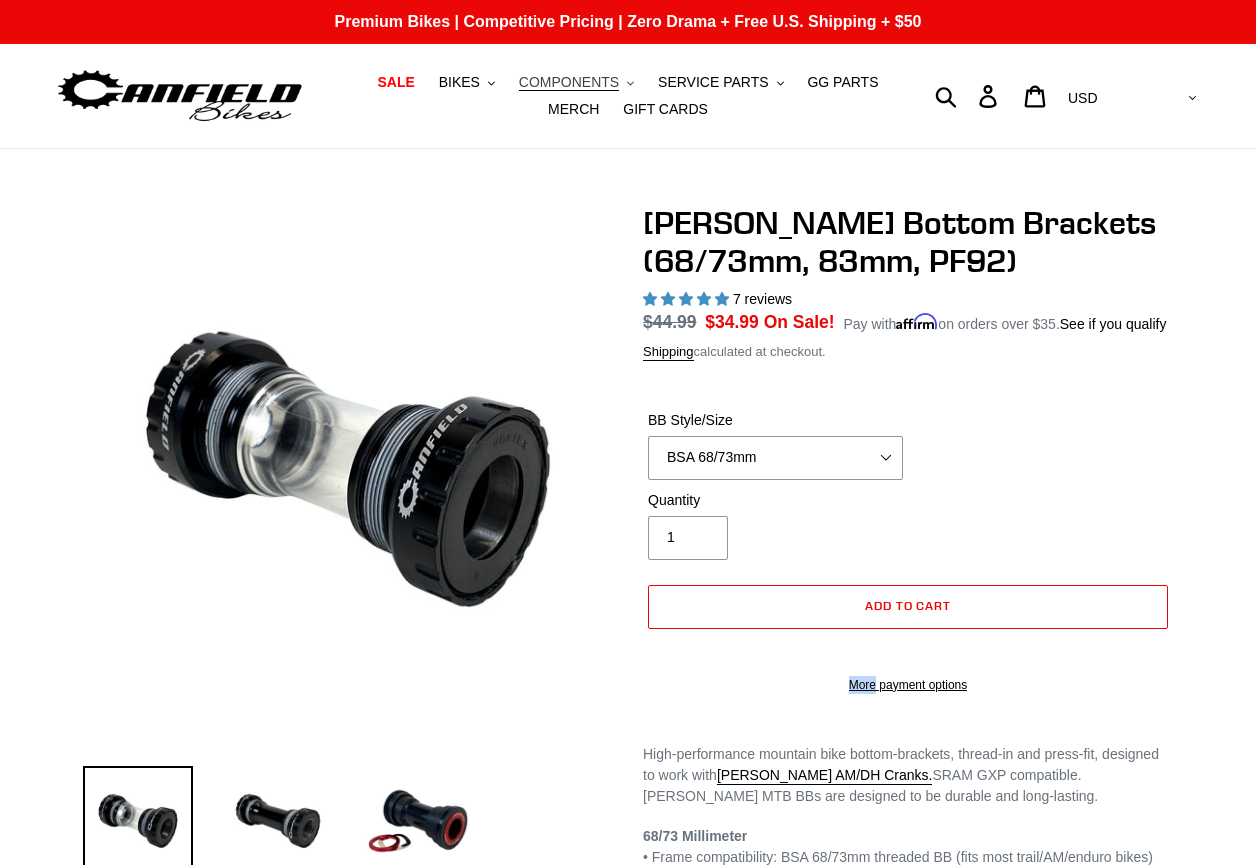 click on "COMPONENTS" at bounding box center [569, 82] 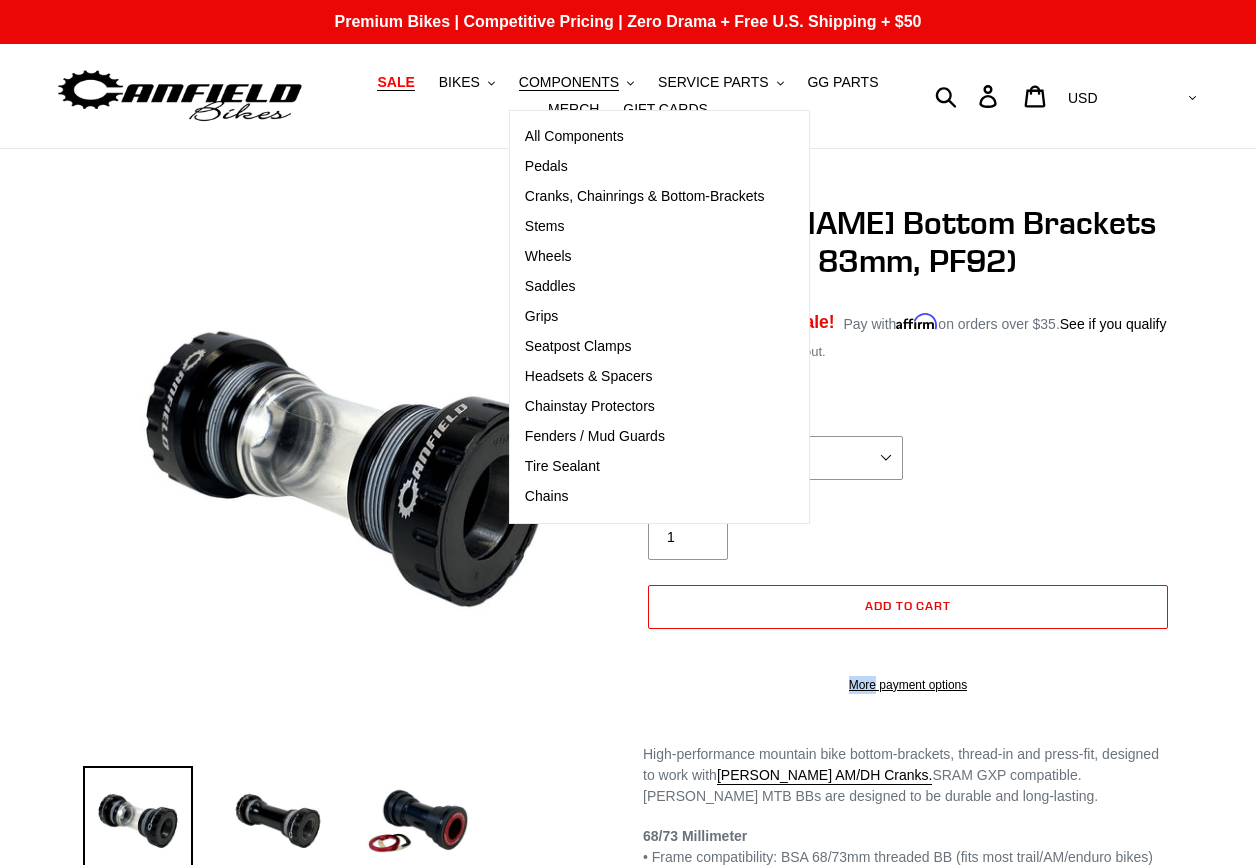 click on "SALE" at bounding box center (395, 82) 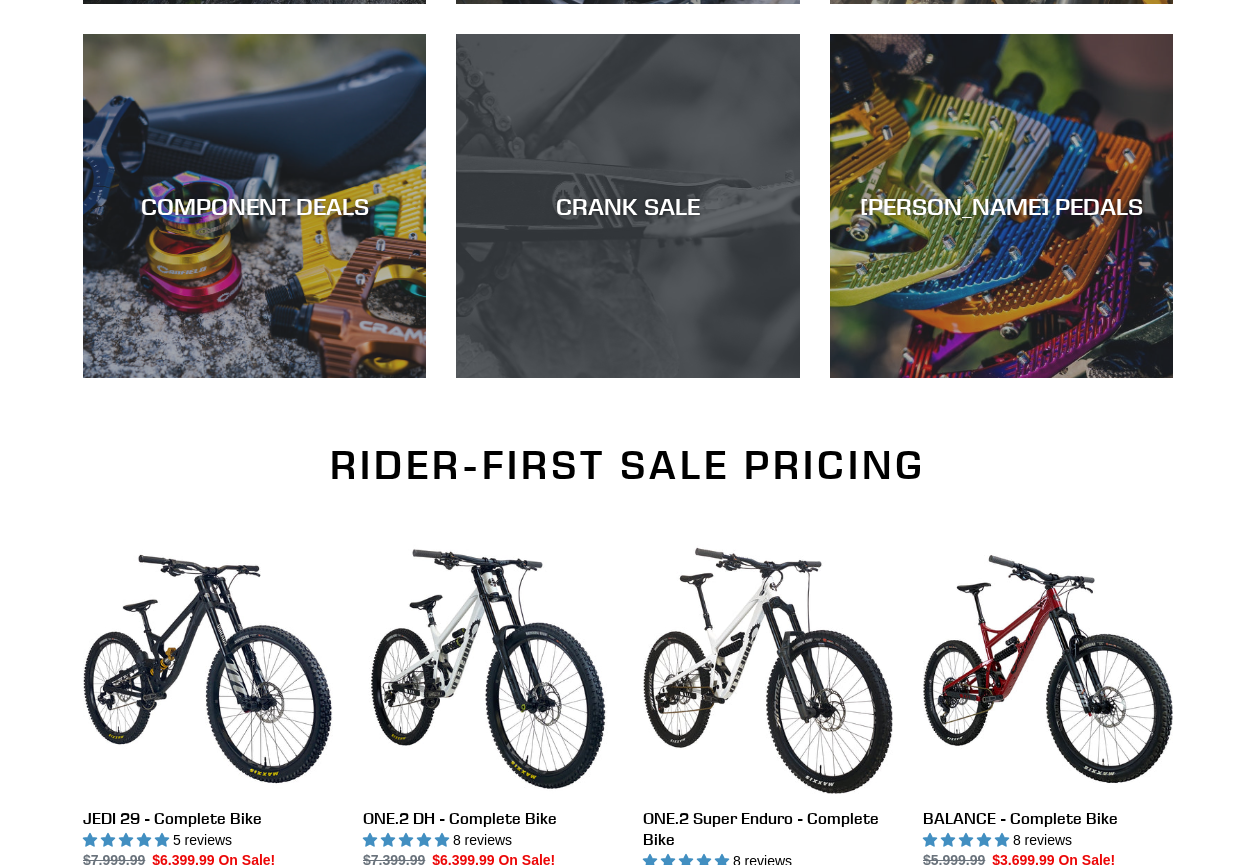 scroll, scrollTop: 978, scrollLeft: 0, axis: vertical 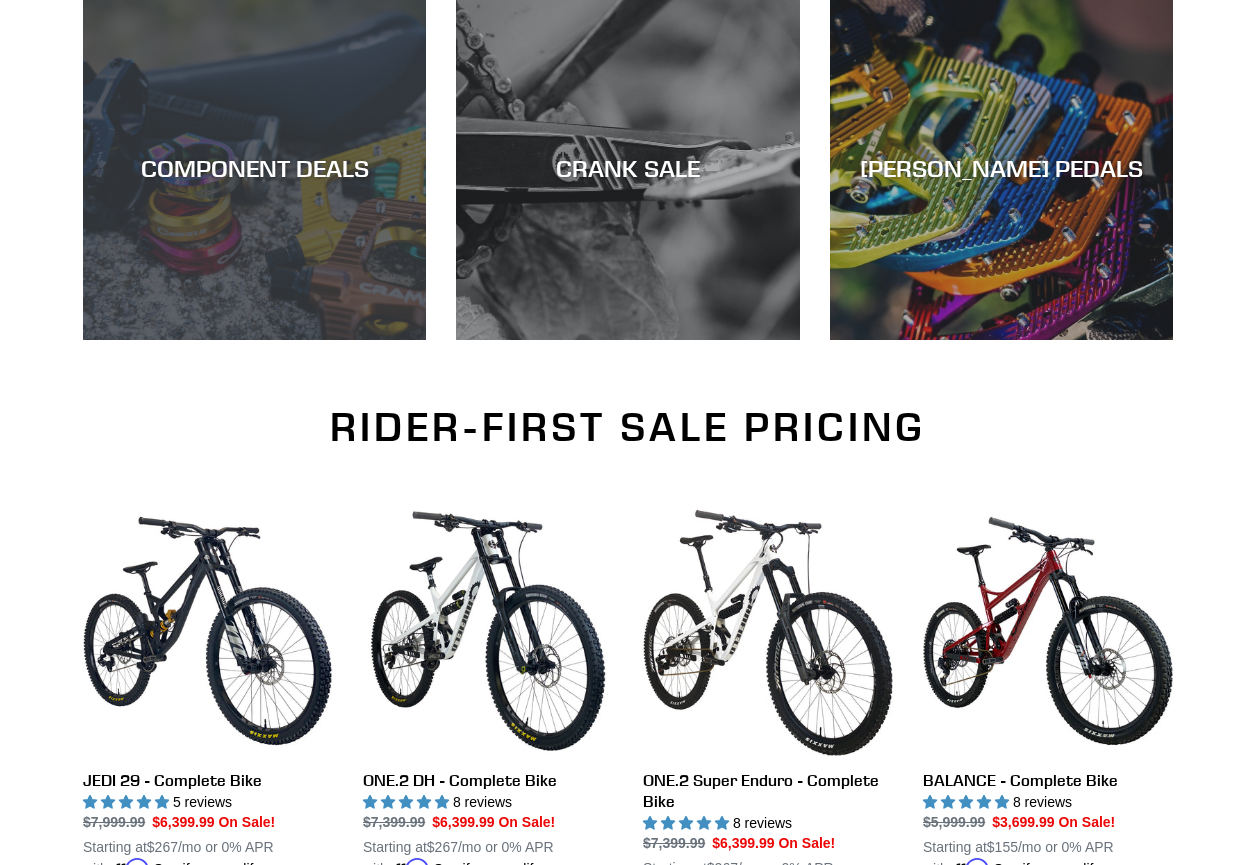 click on "COMPONENT DEALS" at bounding box center (254, 340) 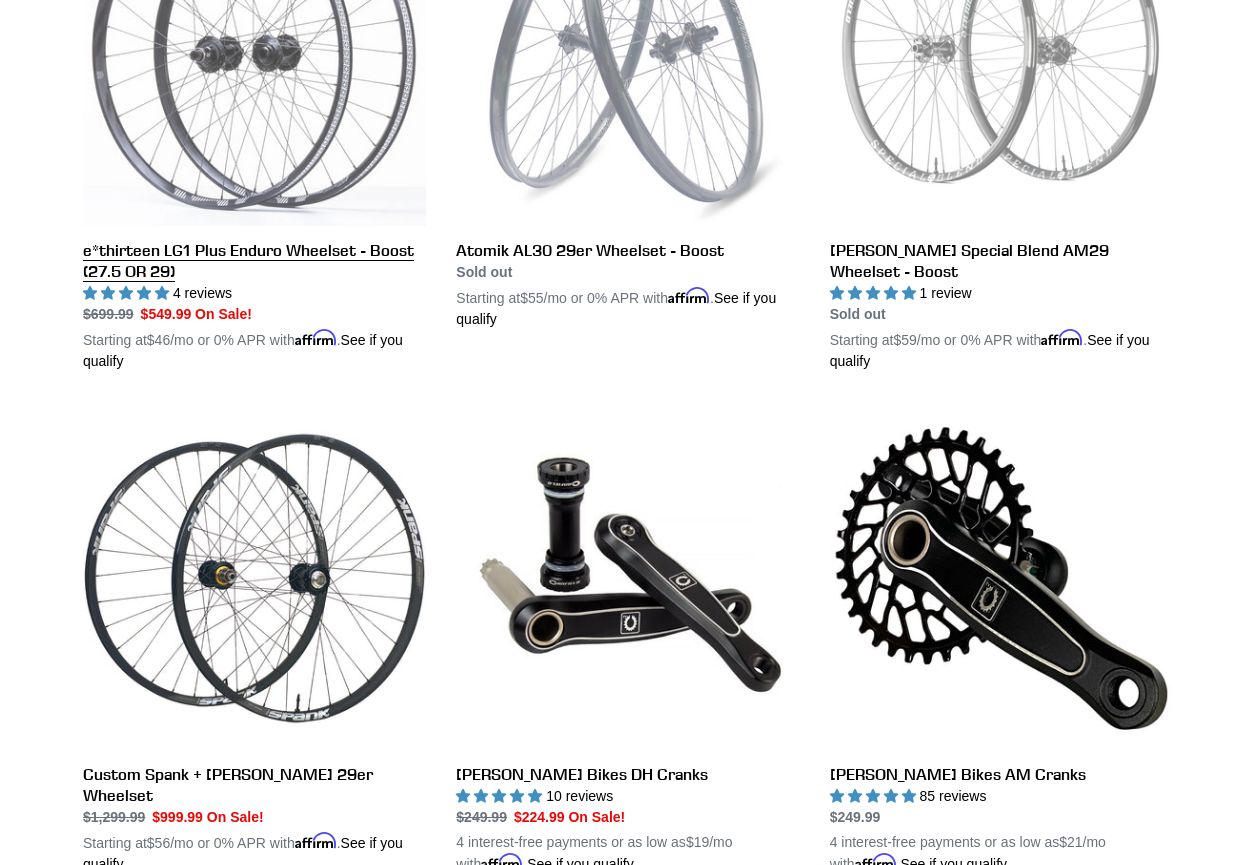 scroll, scrollTop: 715, scrollLeft: 0, axis: vertical 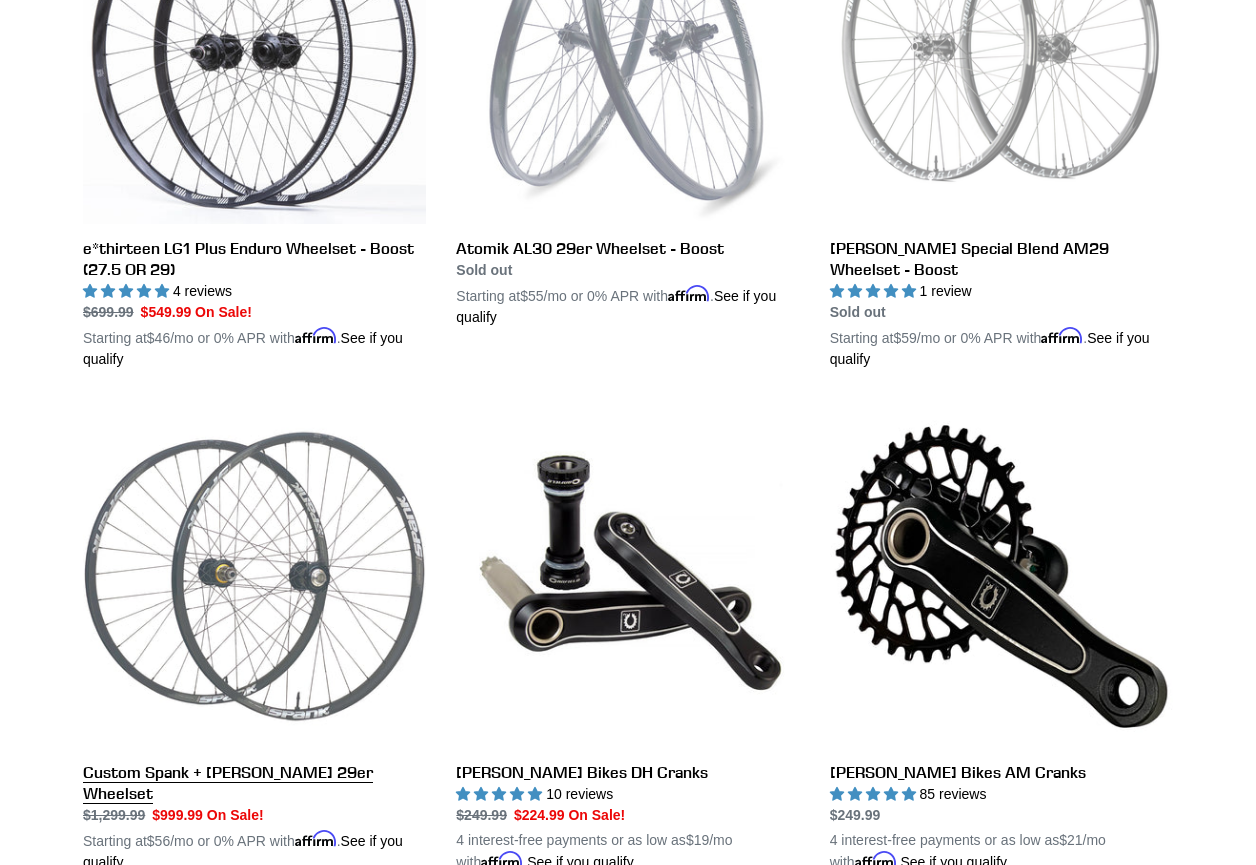 click on "Custom Spank + [PERSON_NAME] 29er Wheelset" at bounding box center (254, 639) 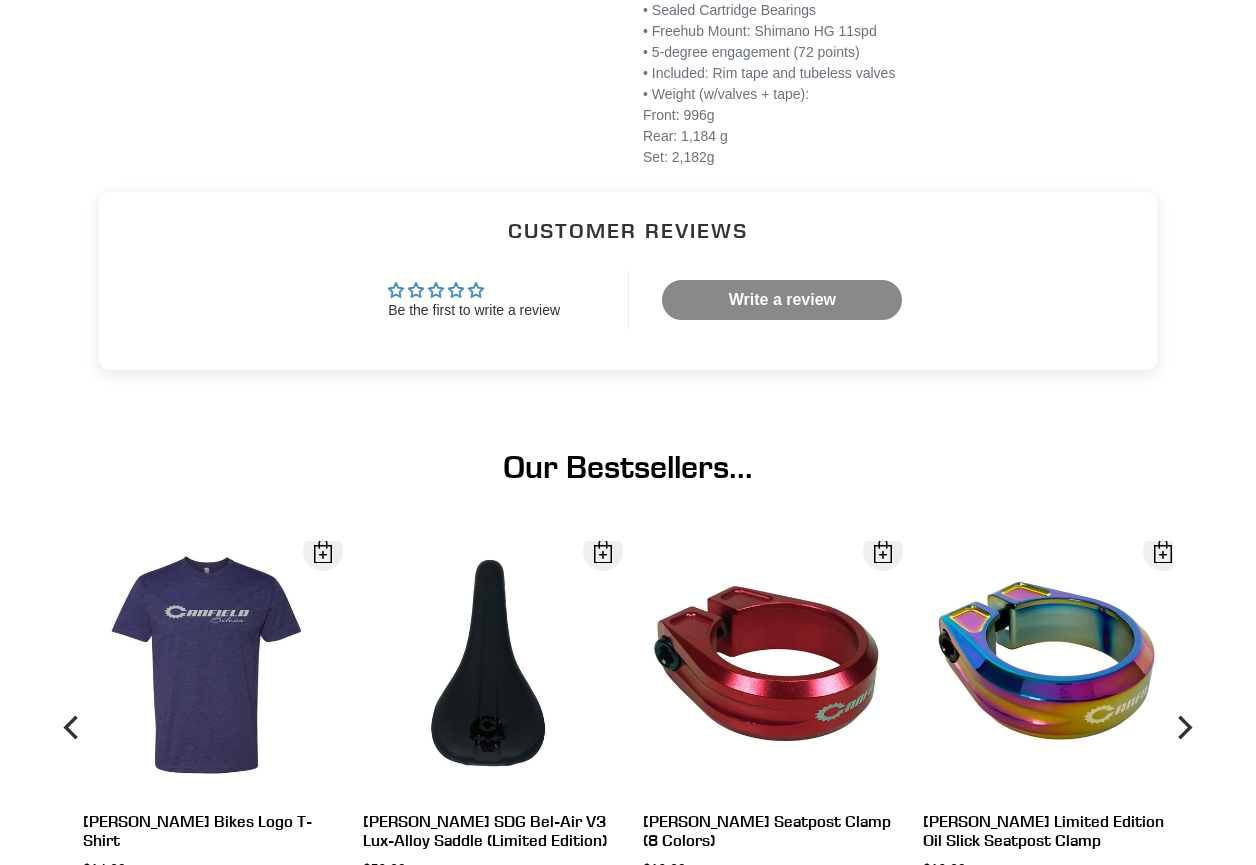 scroll, scrollTop: 1200, scrollLeft: 0, axis: vertical 